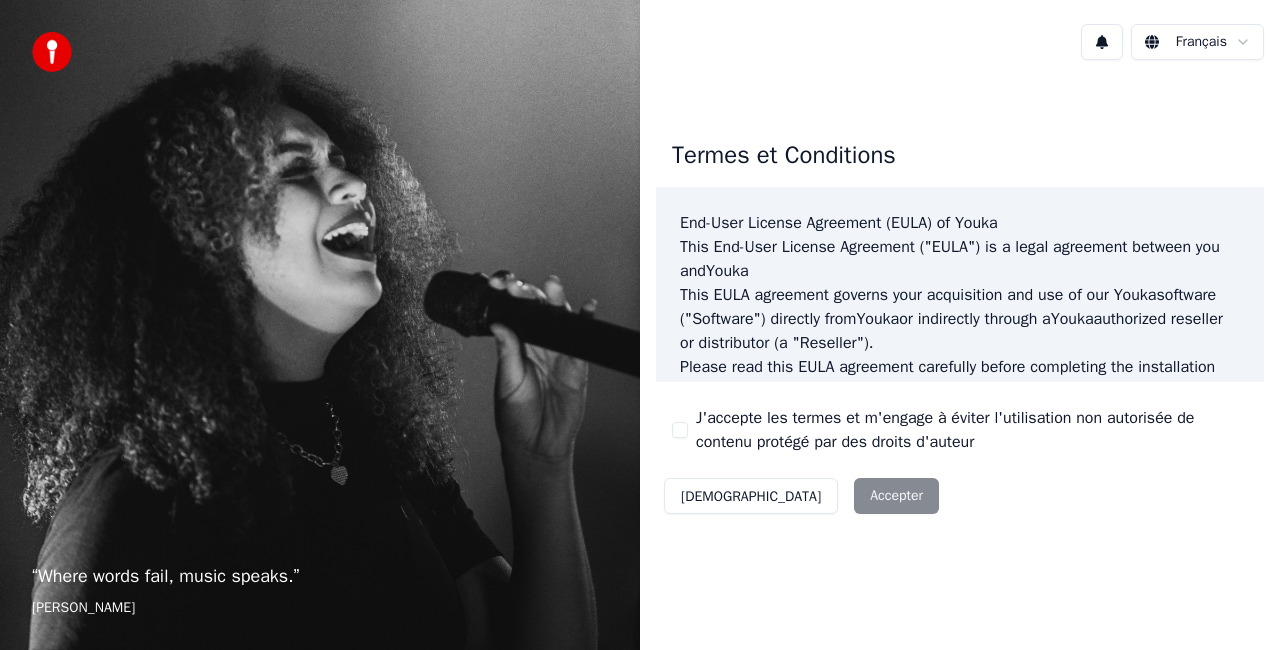 scroll, scrollTop: 0, scrollLeft: 0, axis: both 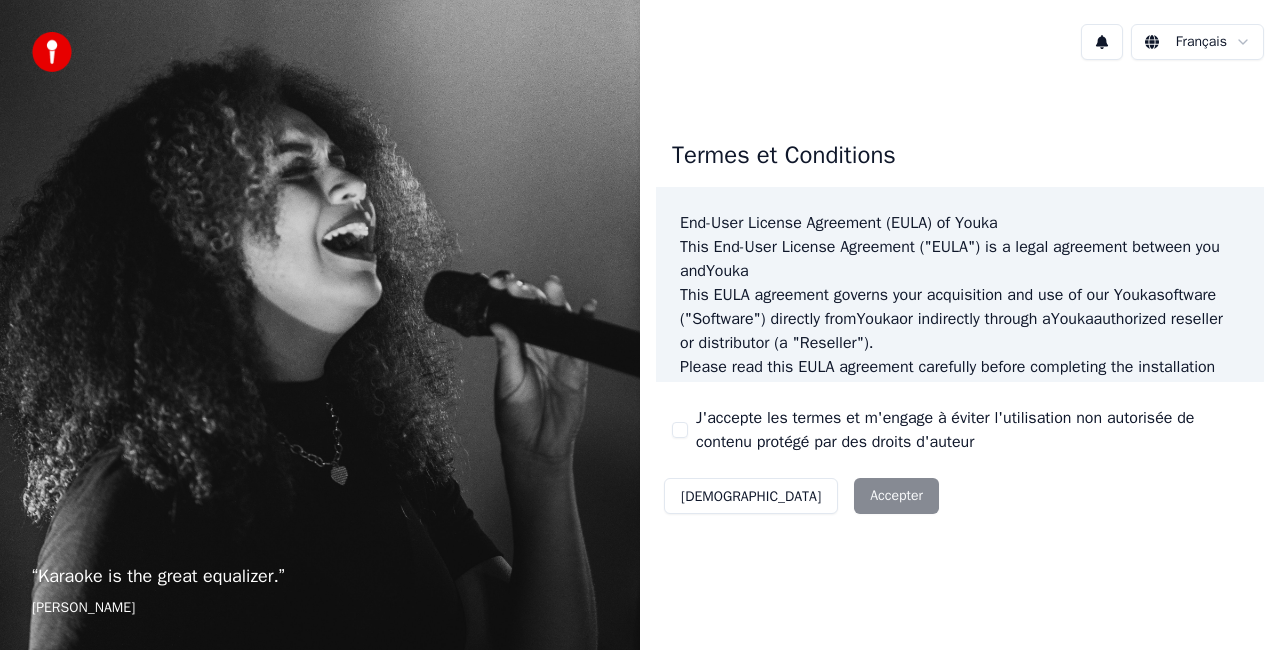click on "J'accepte les termes et m'engage à éviter l'utilisation non autorisée de contenu protégé par des droits d'auteur" at bounding box center (960, 430) 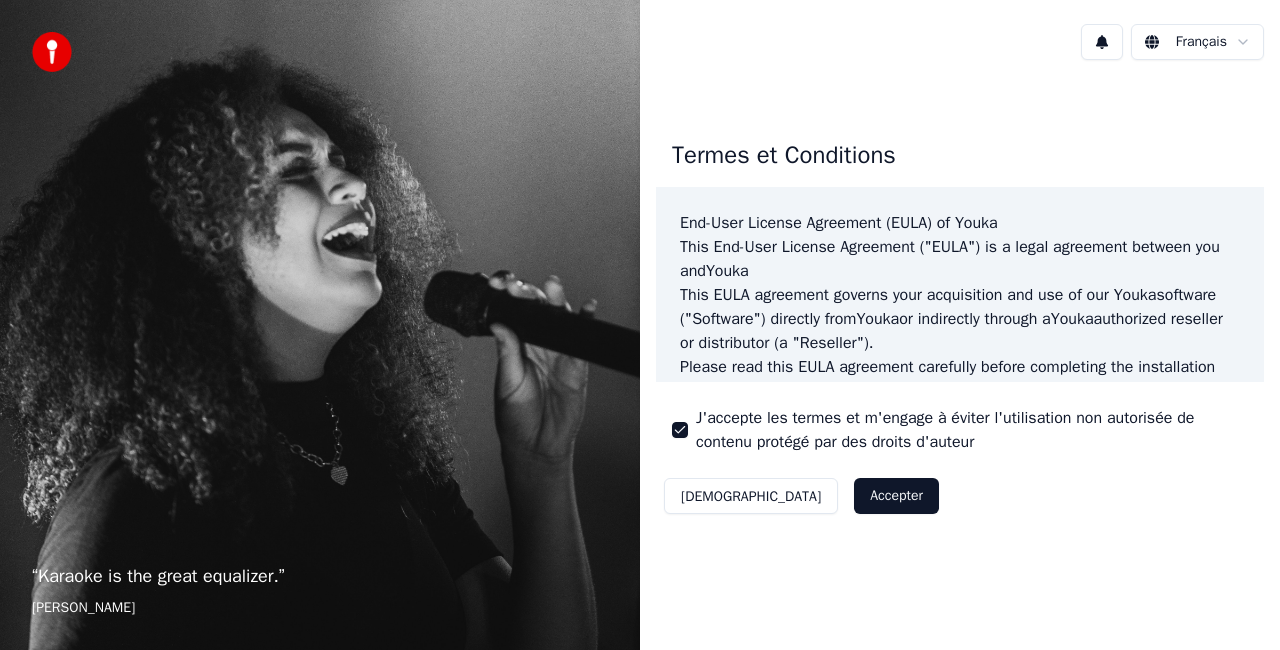 click on "Accepter" at bounding box center [896, 496] 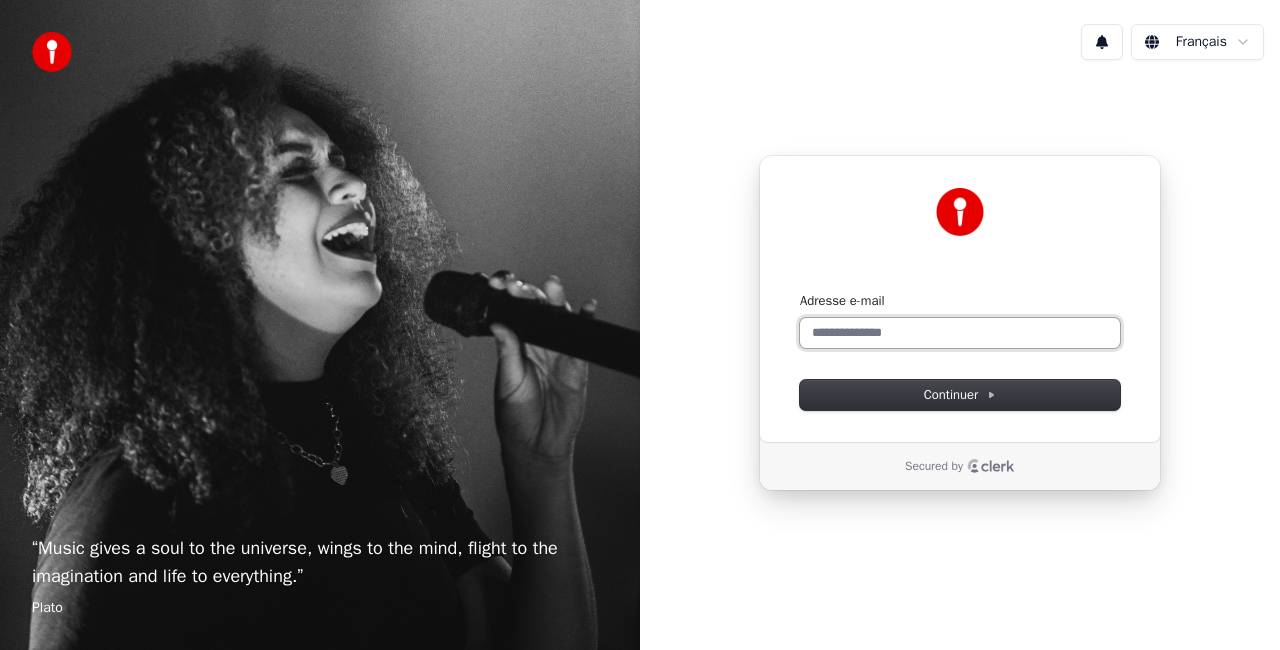 click on "Adresse e-mail" at bounding box center (960, 333) 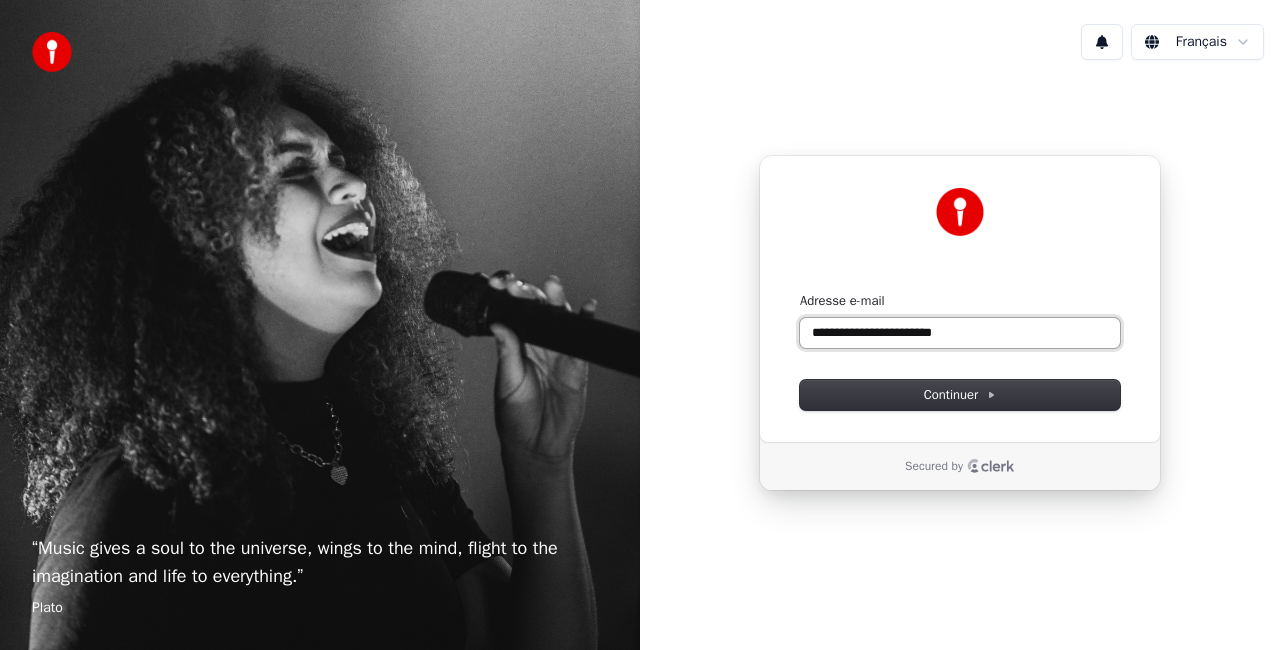click on "**********" at bounding box center (960, 333) 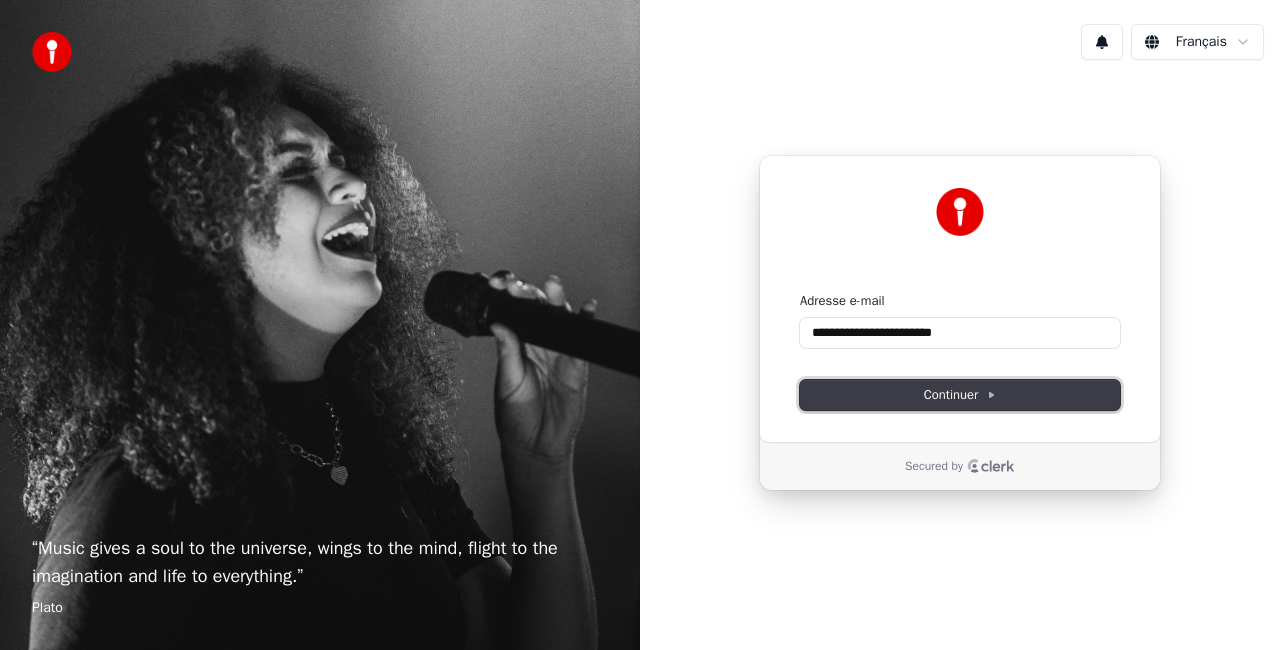 click on "Continuer" at bounding box center (960, 395) 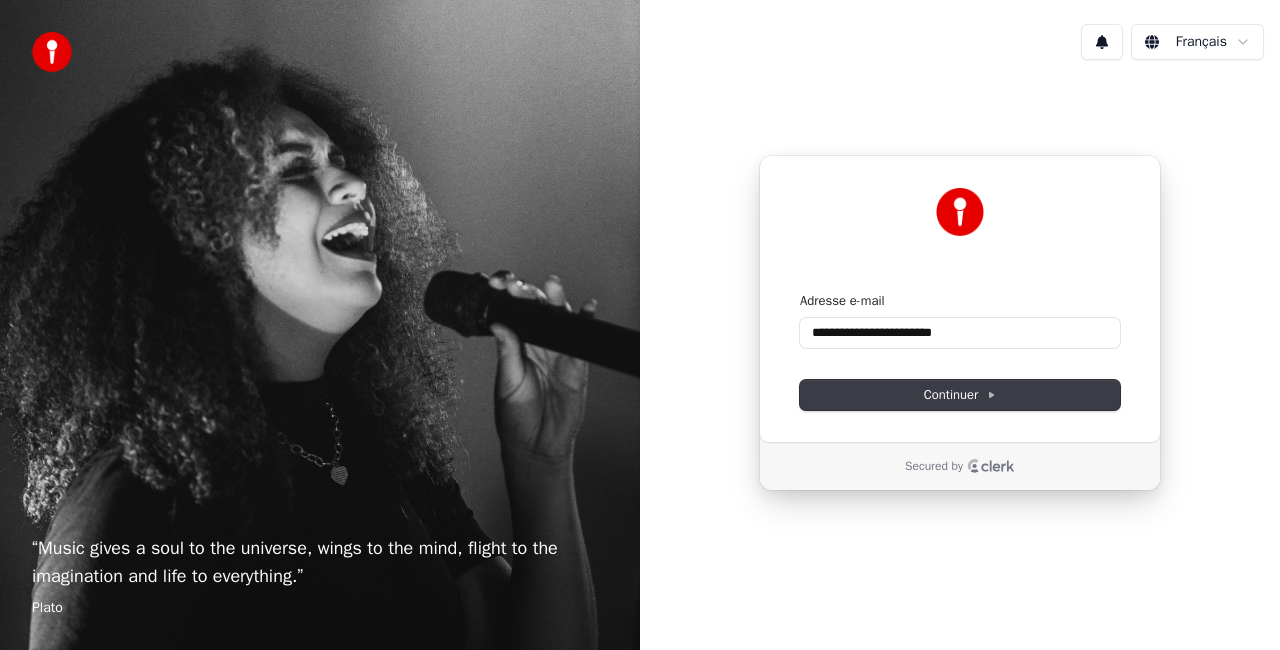 type on "**********" 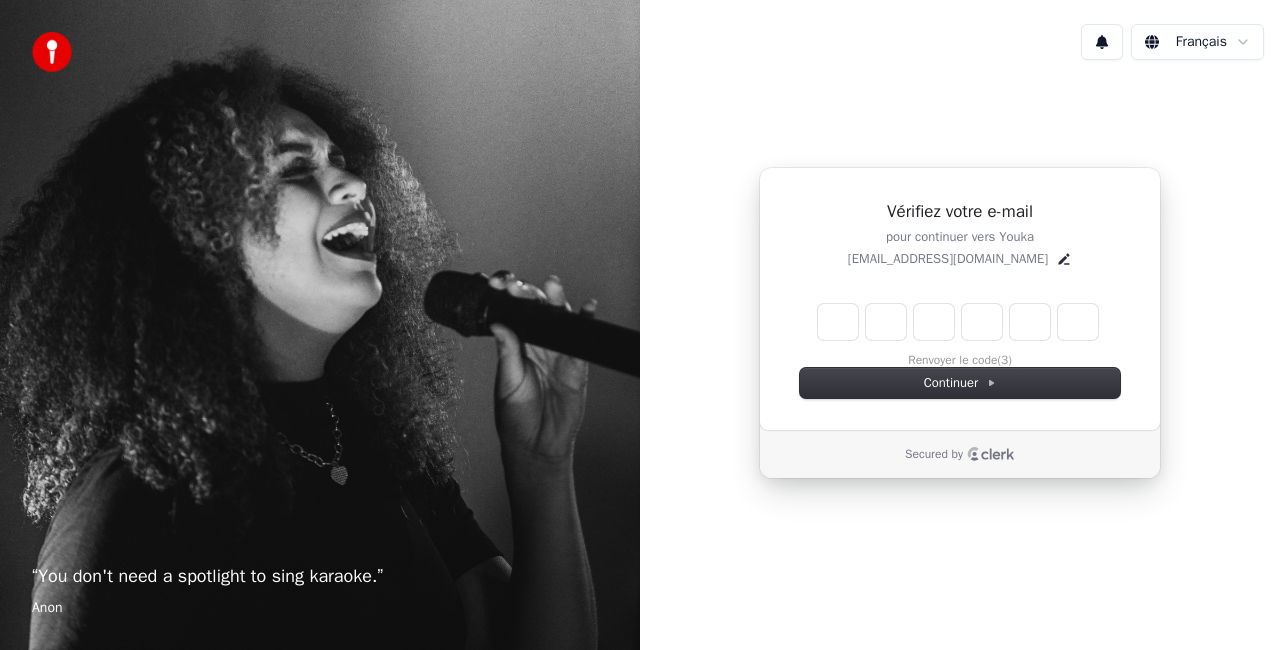 type on "******" 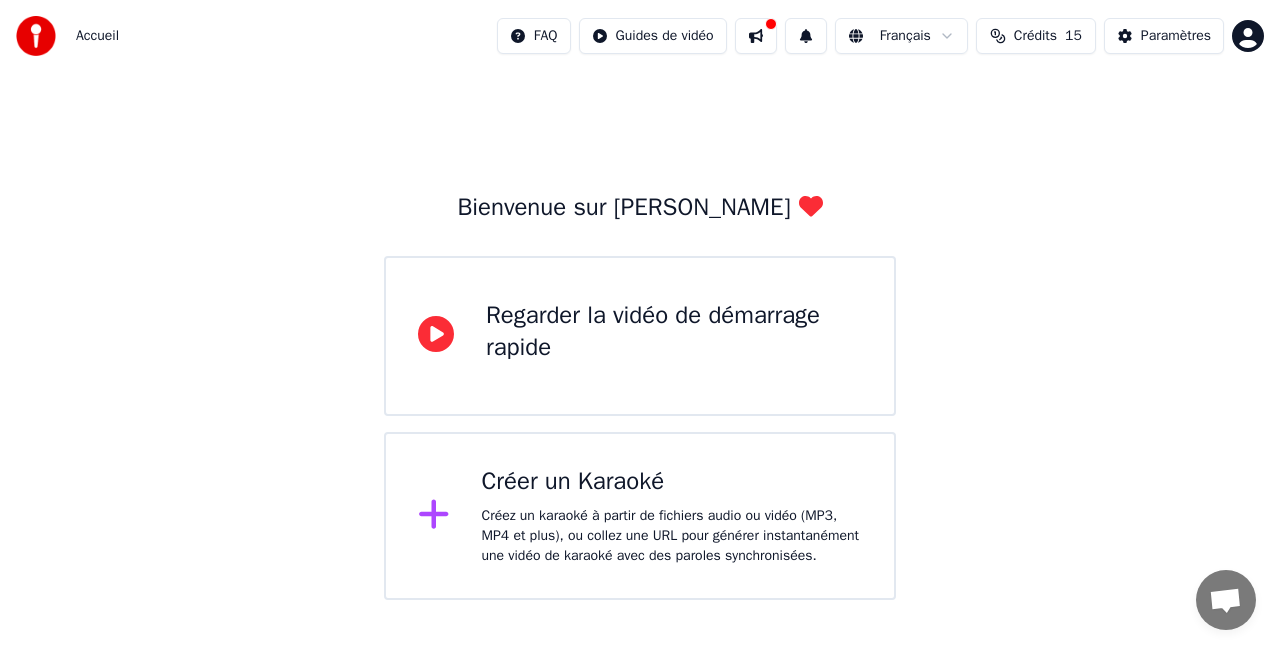 click on "Créez un karaoké à partir de fichiers audio ou vidéo (MP3, MP4 et plus), ou collez une URL pour générer instantanément une vidéo de karaoké avec des paroles synchronisées." at bounding box center (672, 536) 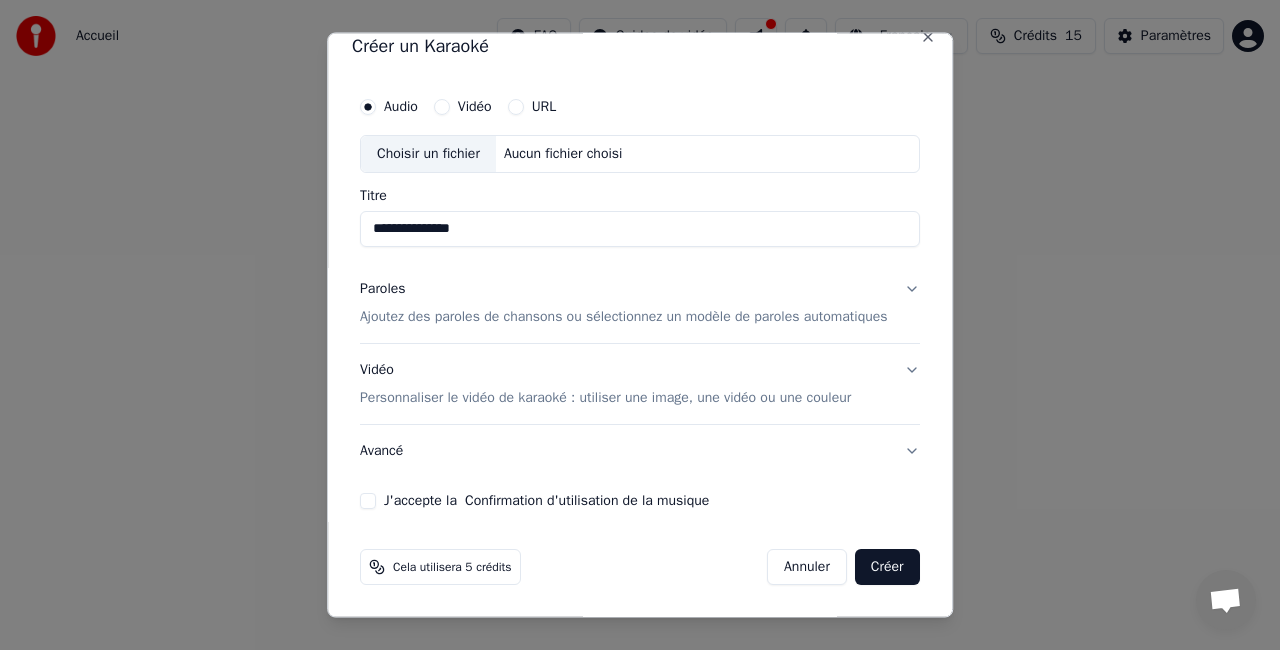 scroll, scrollTop: 38, scrollLeft: 0, axis: vertical 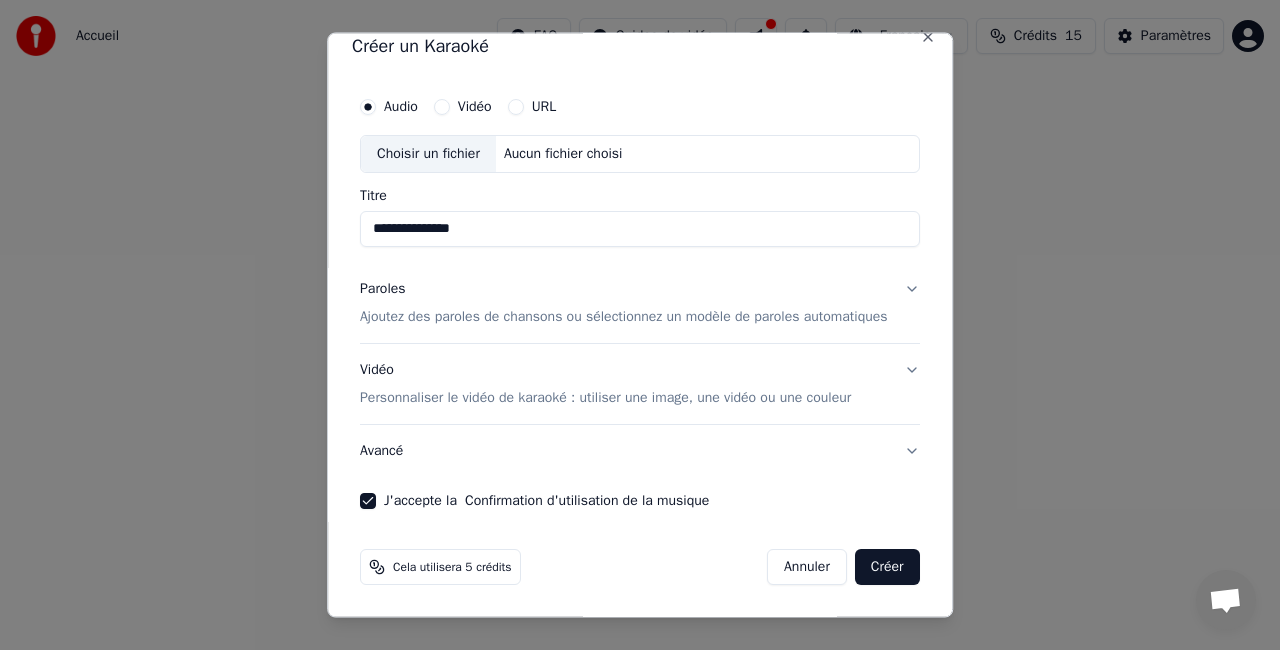 click on "Ajoutez des paroles de chansons ou sélectionnez un modèle de paroles automatiques" at bounding box center [624, 316] 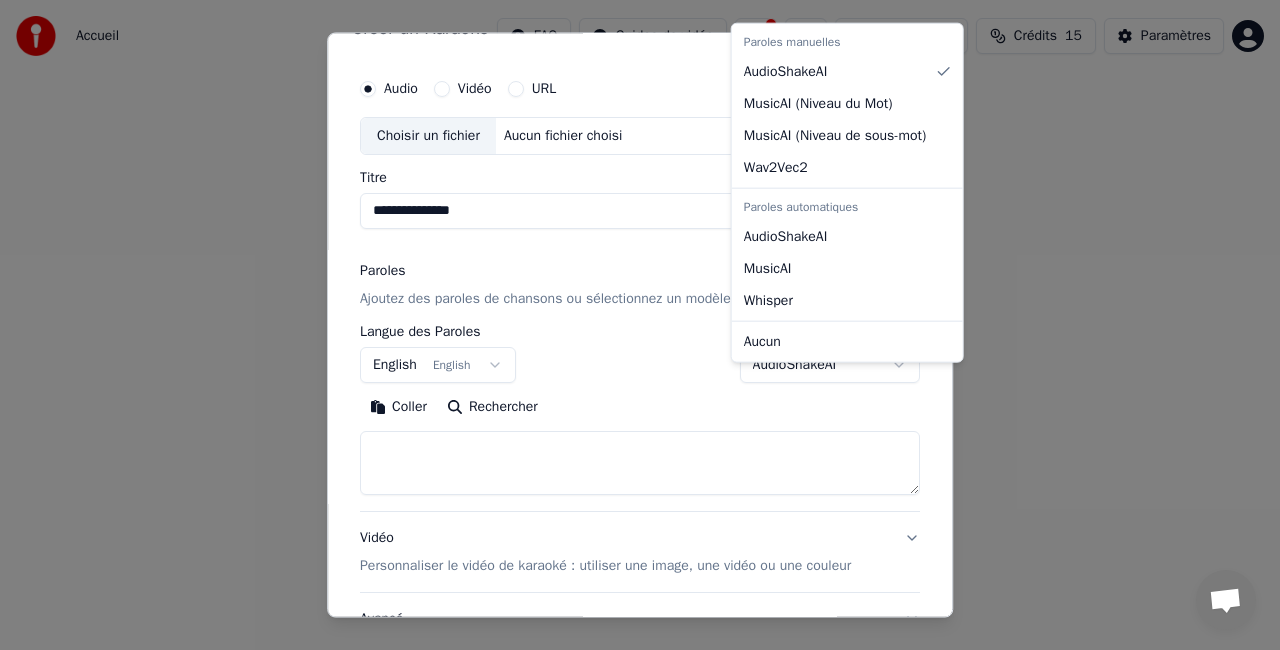 click on "**********" at bounding box center [640, 300] 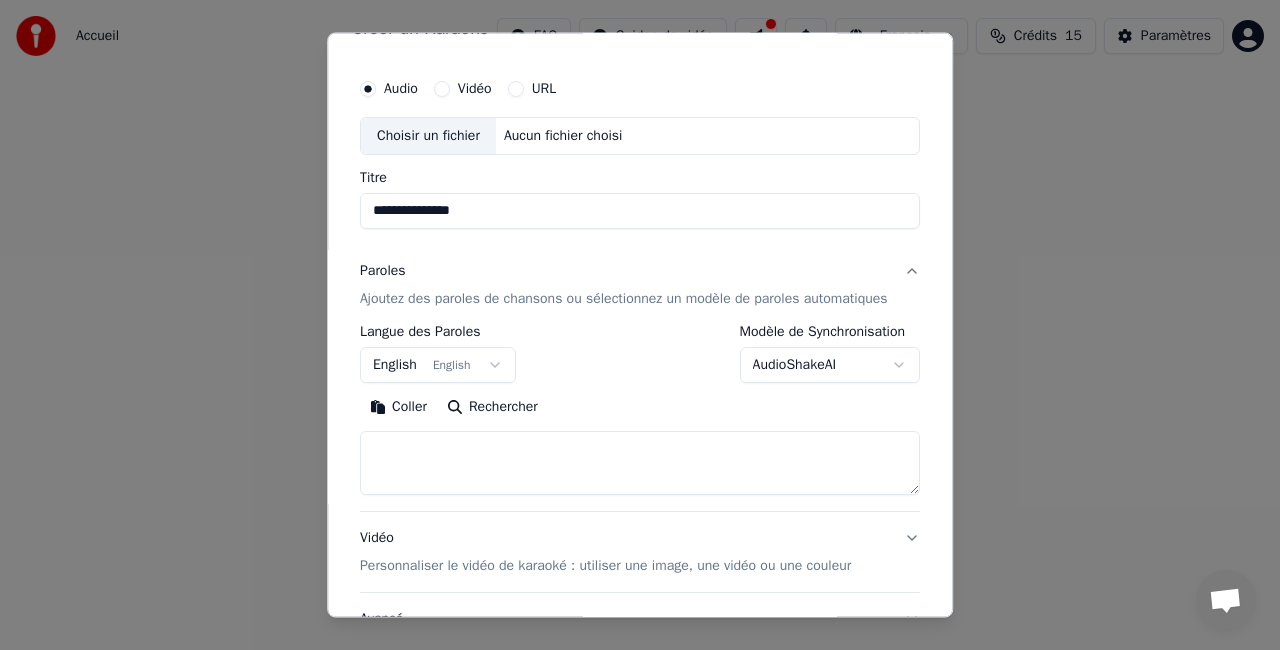 click on "**********" at bounding box center (640, 300) 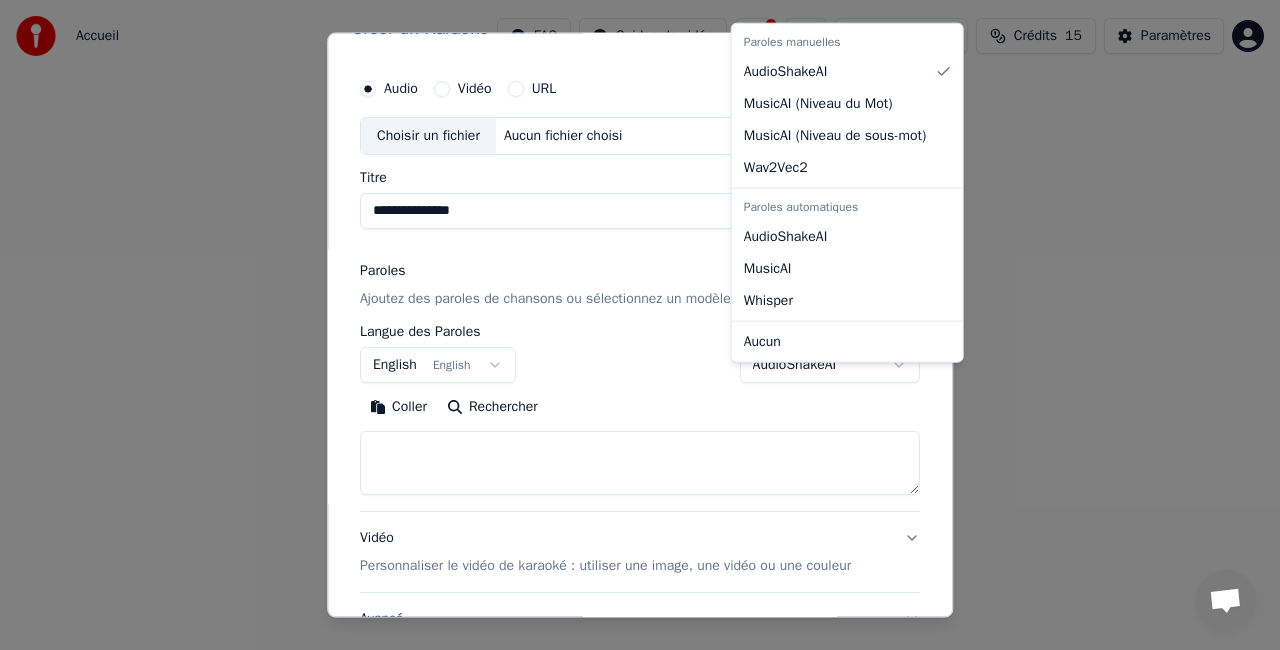 click on "**********" at bounding box center (640, 300) 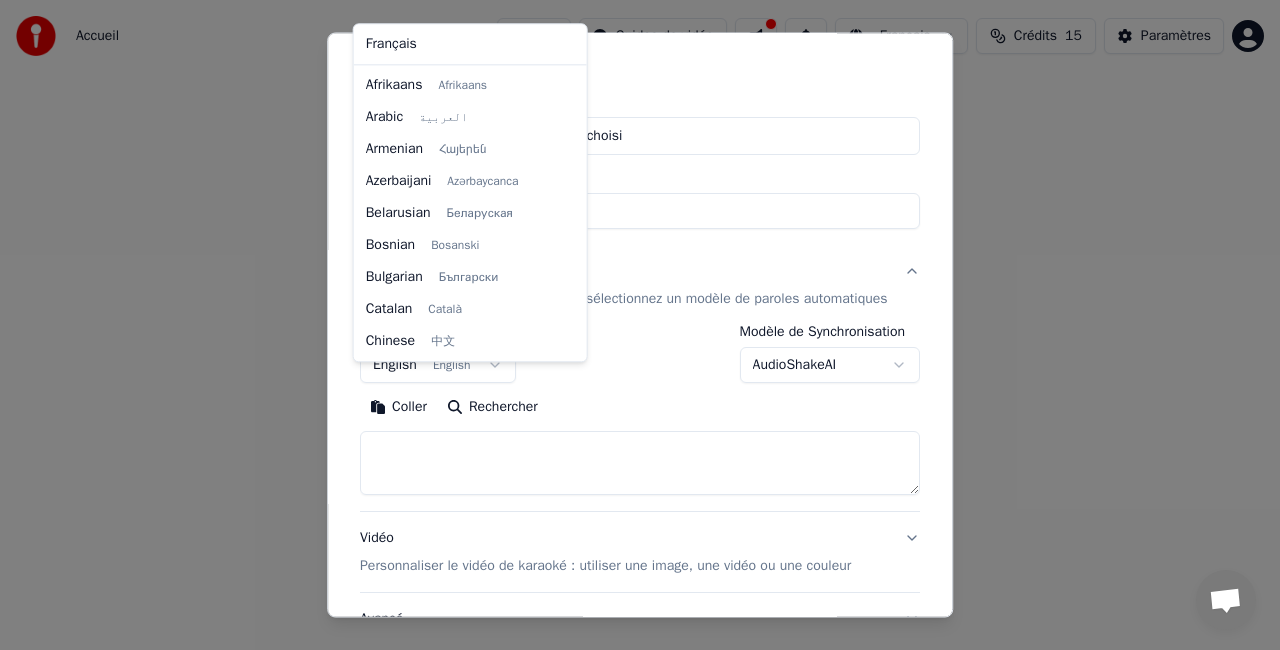click on "**********" at bounding box center [640, 300] 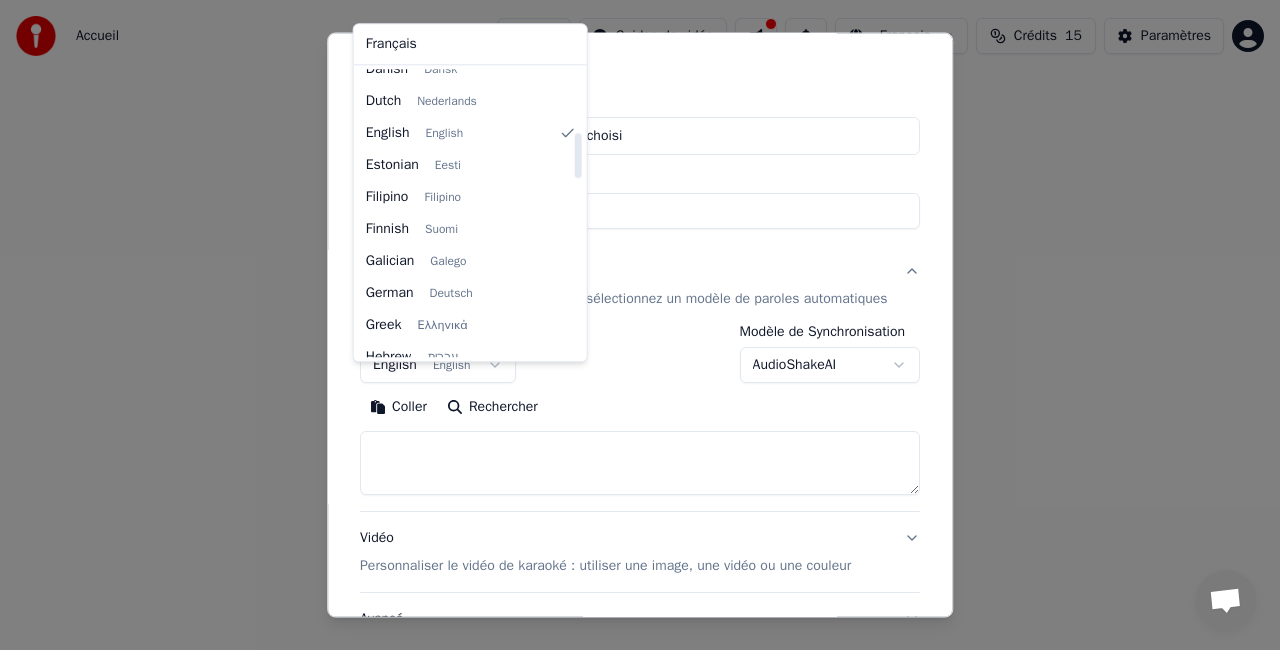 scroll, scrollTop: 400, scrollLeft: 0, axis: vertical 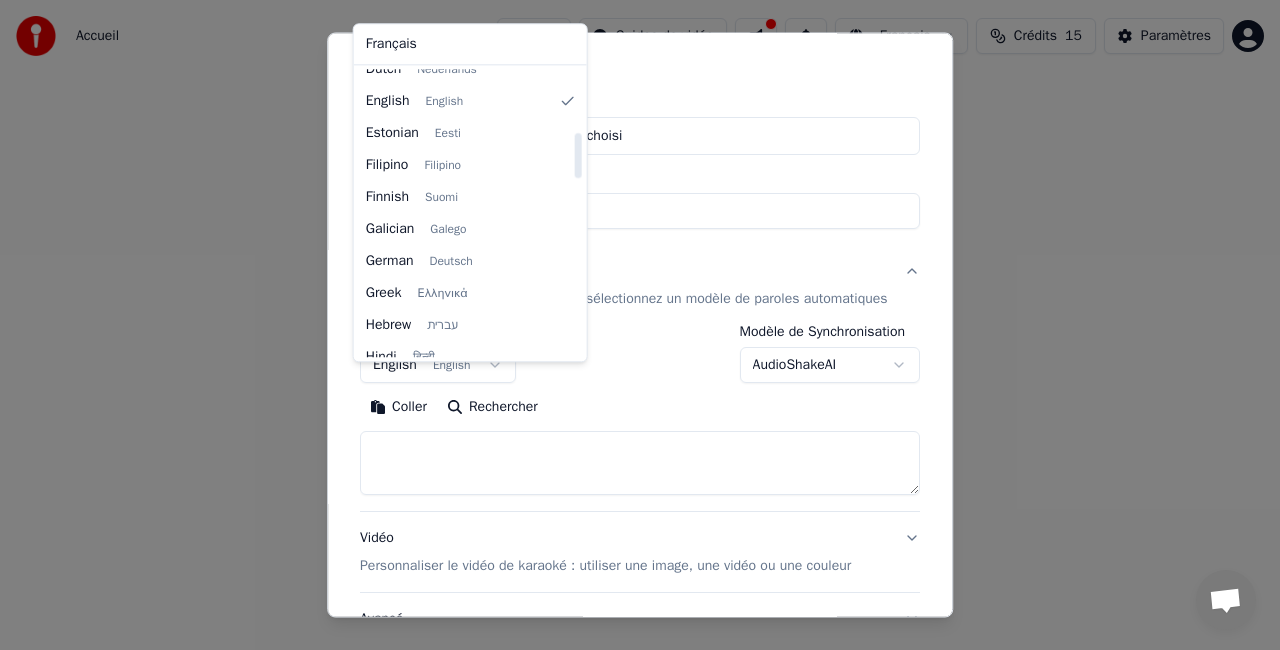 click on "**********" at bounding box center [640, 300] 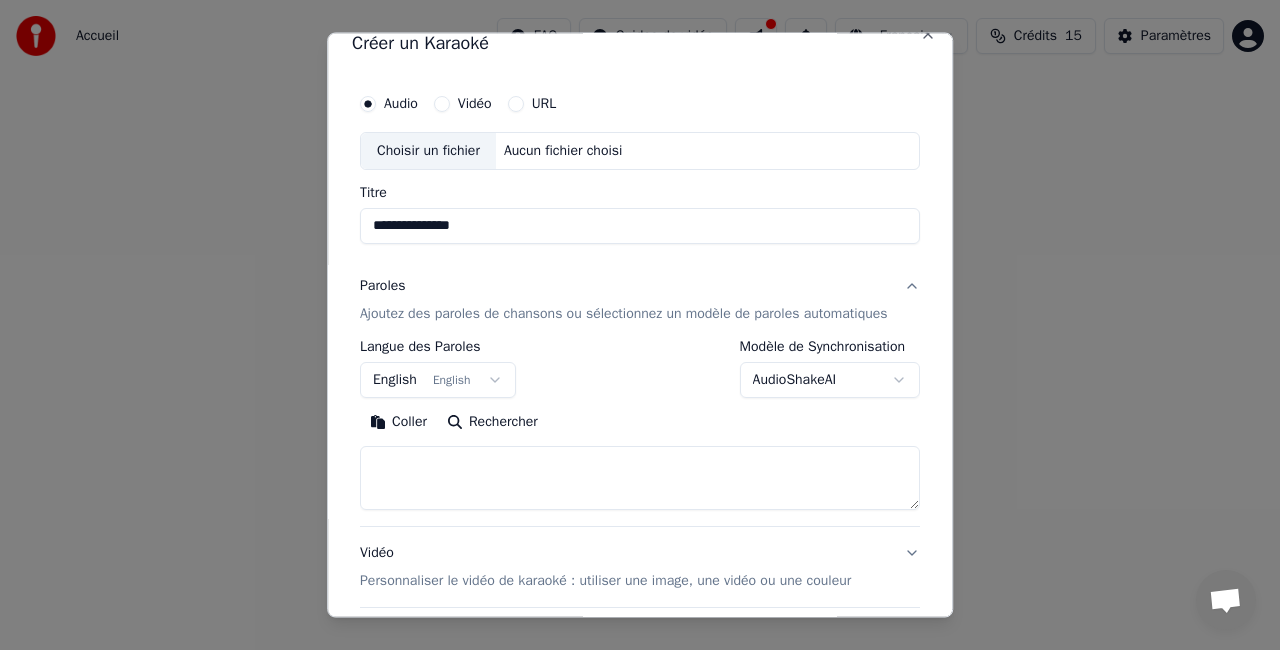 scroll, scrollTop: 0, scrollLeft: 0, axis: both 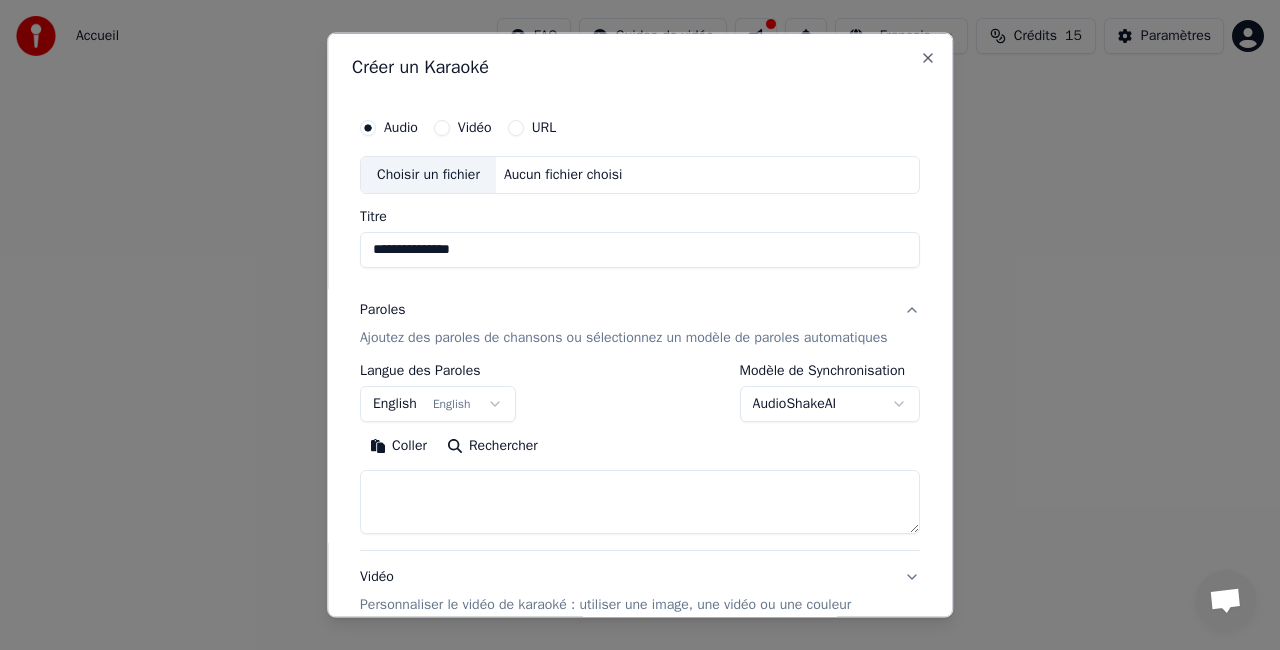 click on "Vidéo" at bounding box center [463, 128] 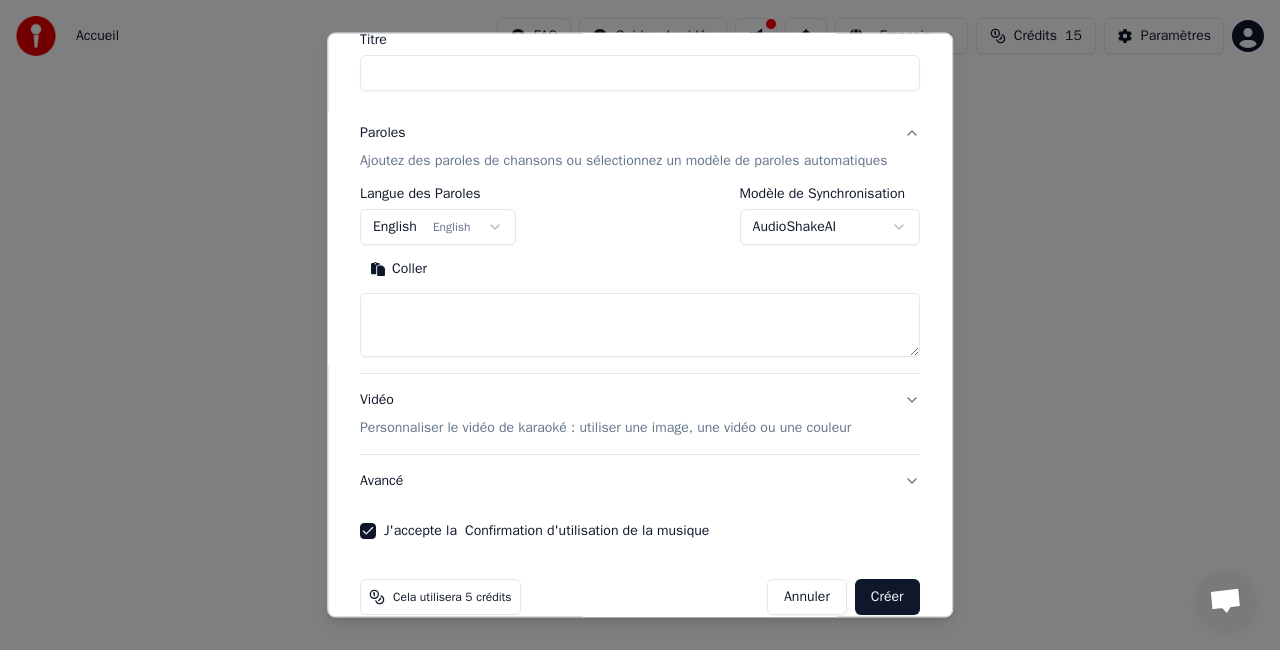 scroll, scrollTop: 224, scrollLeft: 0, axis: vertical 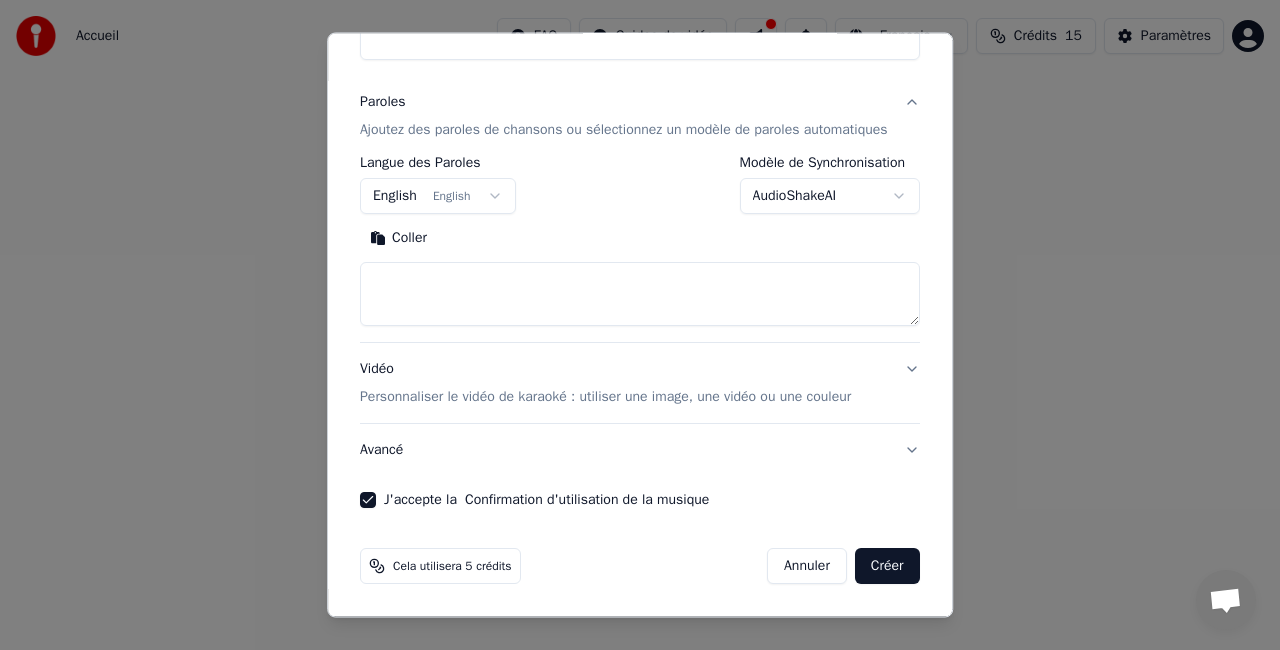 click at bounding box center (640, 294) 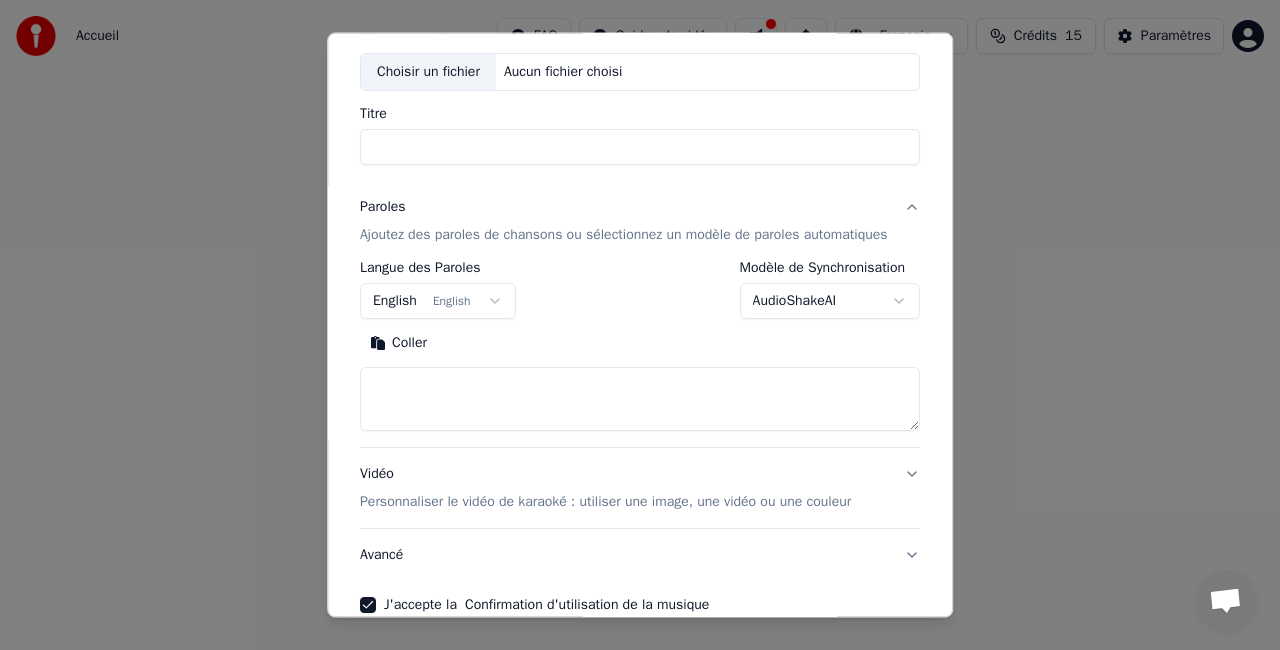 scroll, scrollTop: 0, scrollLeft: 0, axis: both 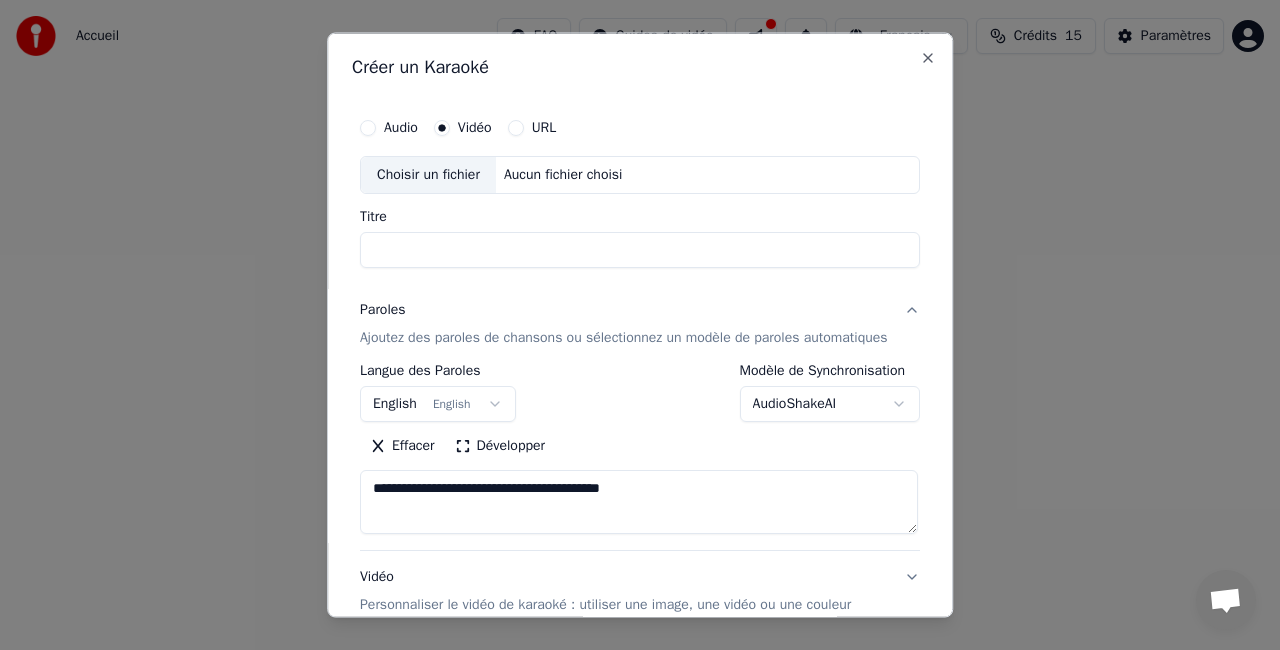 type on "**********" 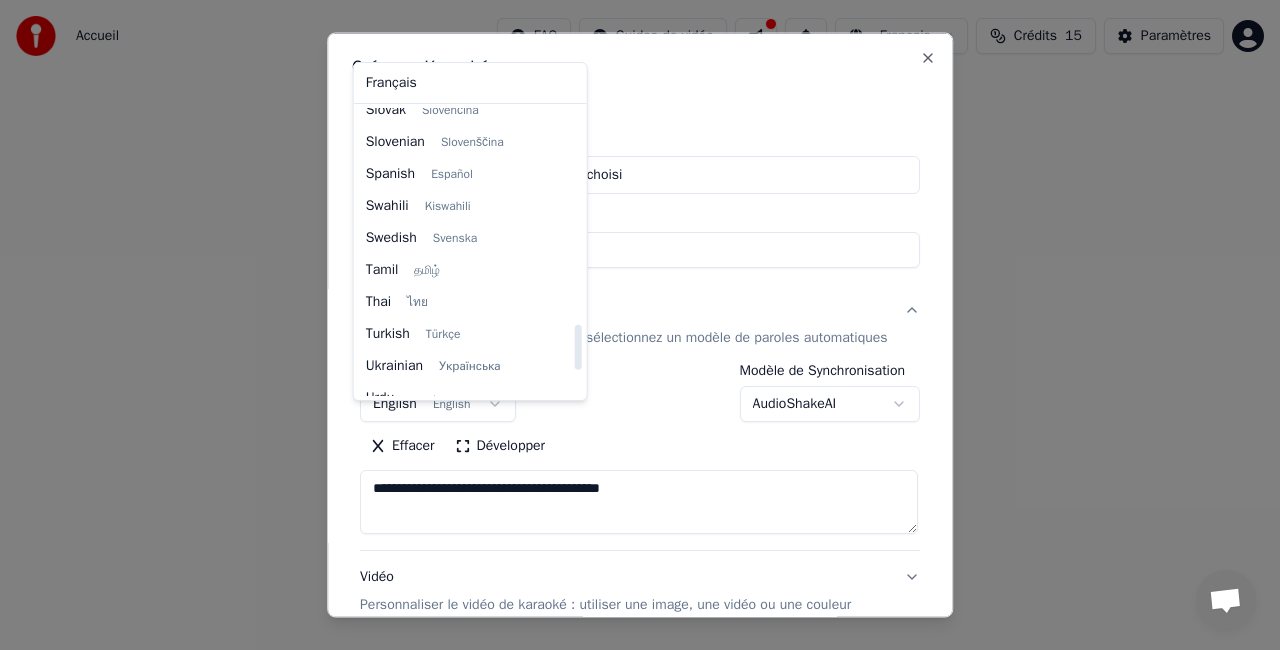 scroll, scrollTop: 1535, scrollLeft: 0, axis: vertical 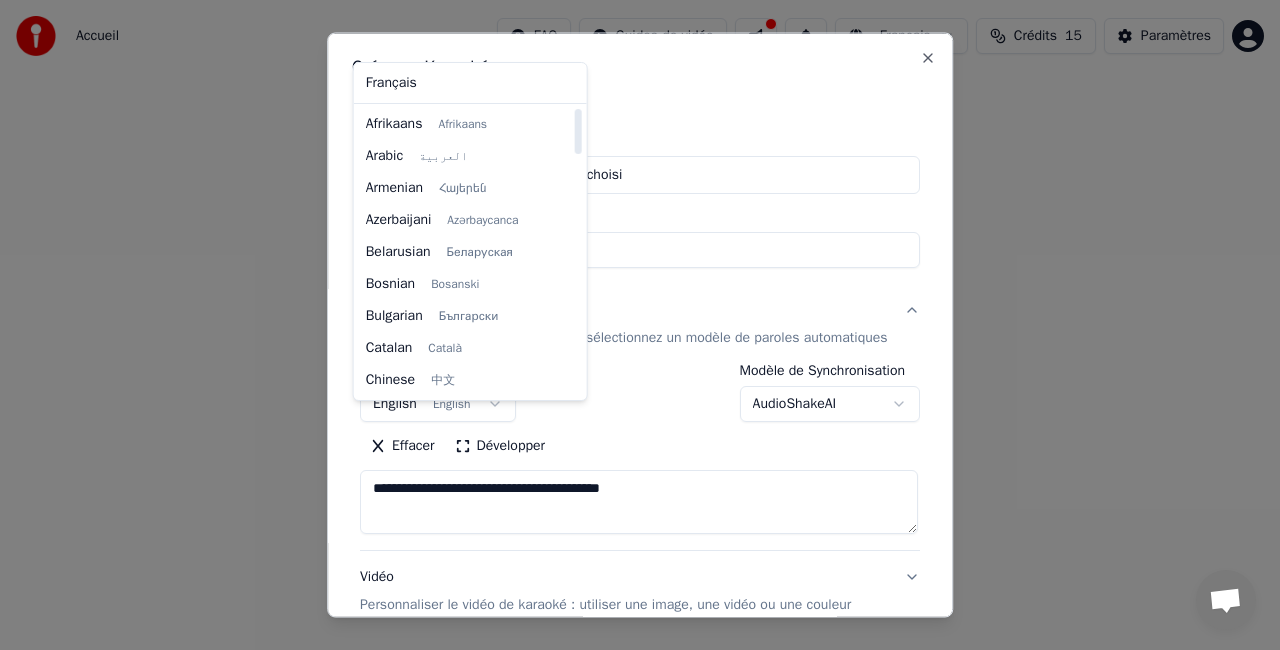 drag, startPoint x: 572, startPoint y: 362, endPoint x: 572, endPoint y: 108, distance: 254 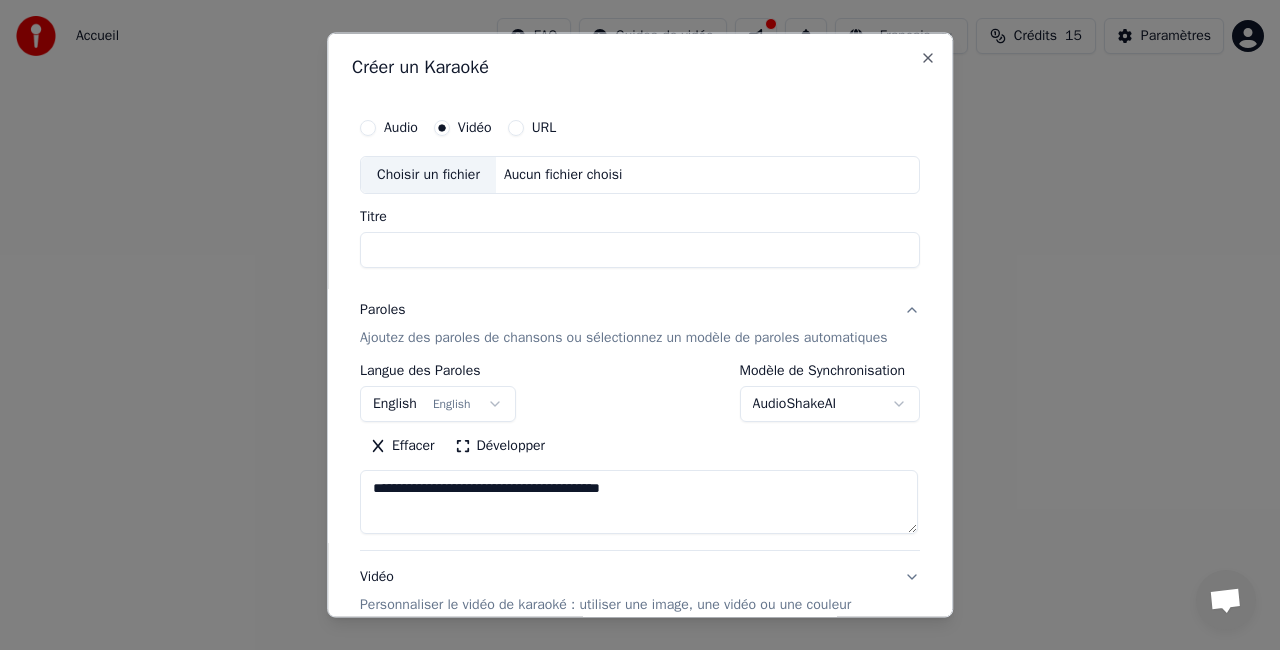 click on "**********" at bounding box center [640, 300] 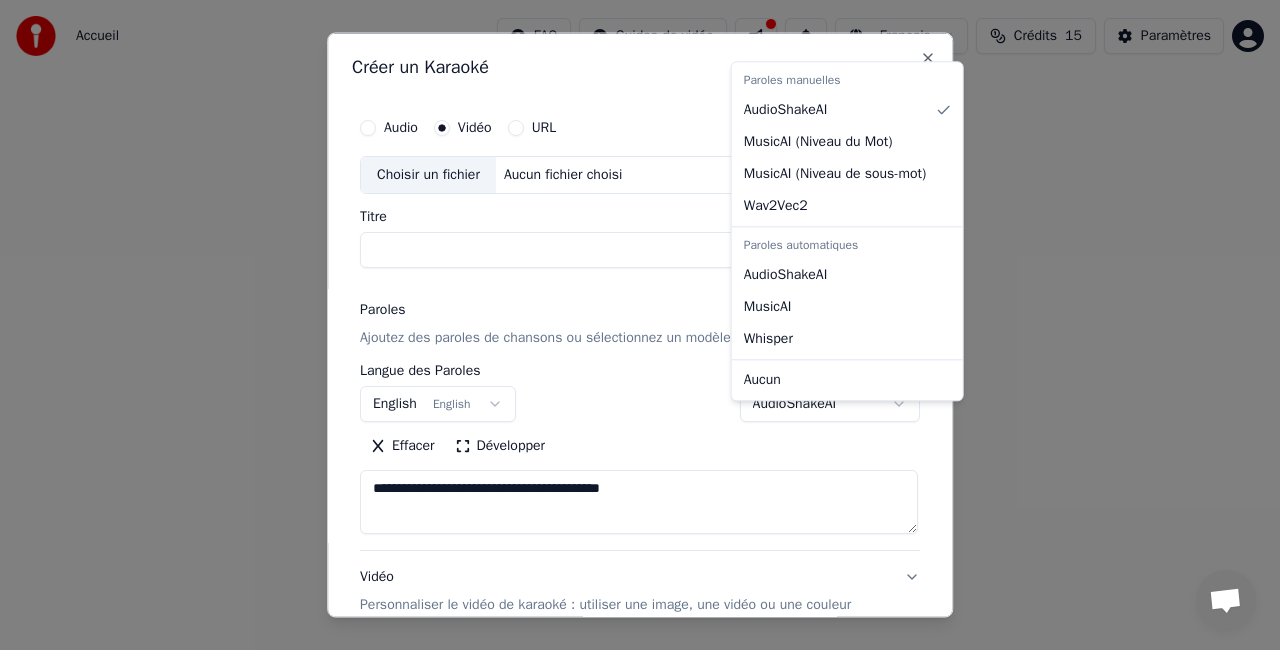 click on "**********" at bounding box center [640, 300] 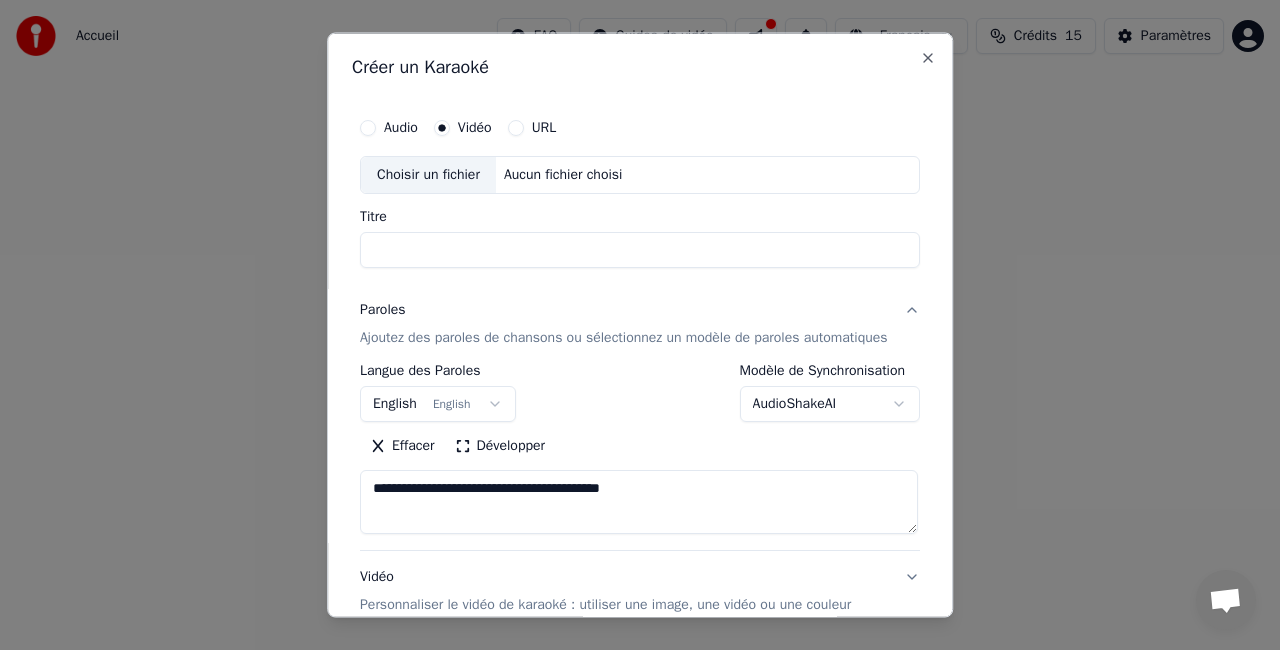click on "**********" at bounding box center (640, 300) 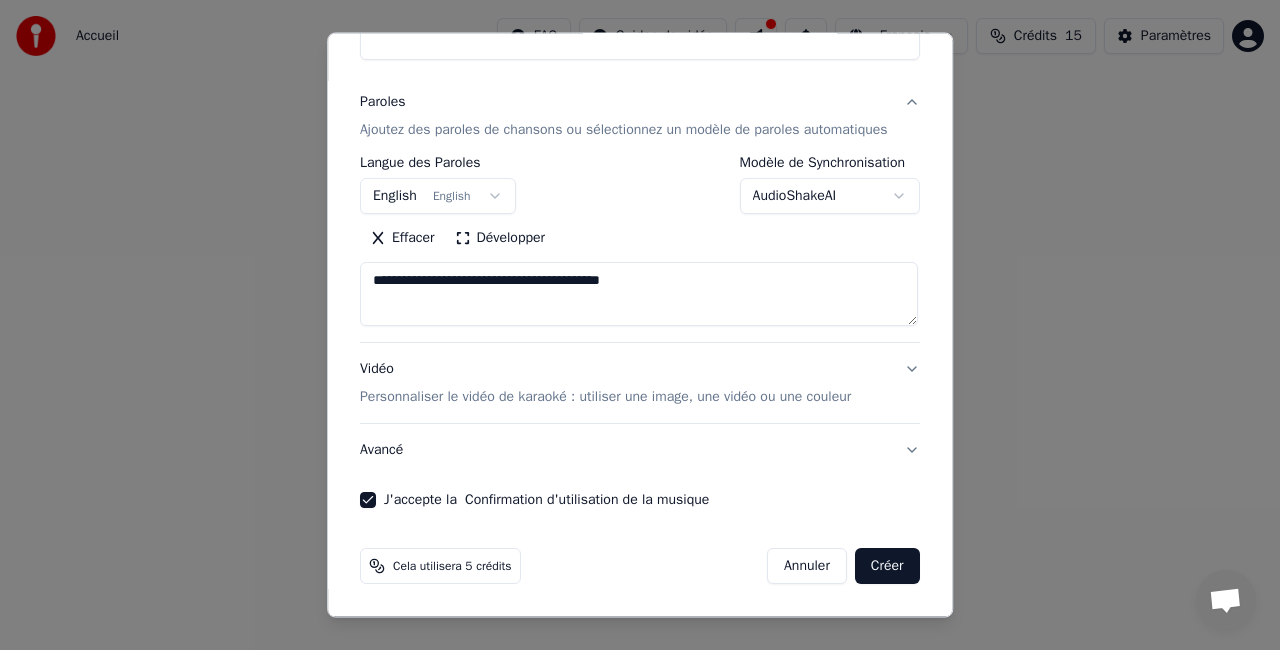 scroll, scrollTop: 224, scrollLeft: 0, axis: vertical 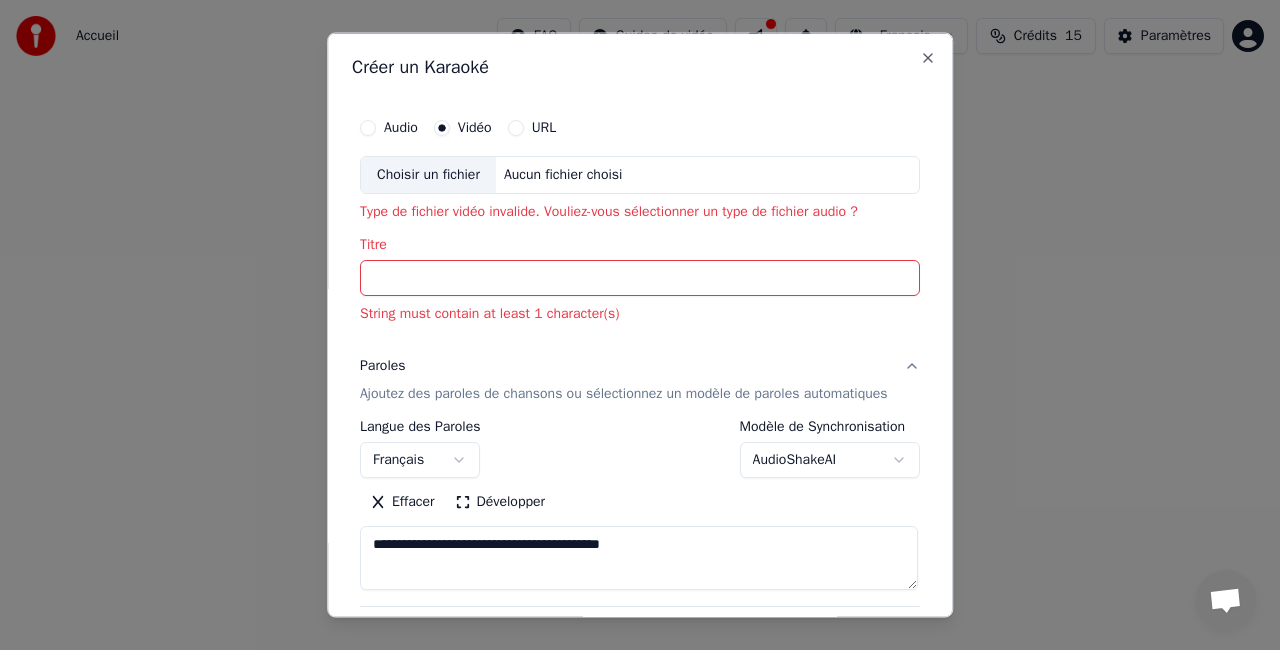 click on "Titre" at bounding box center (640, 277) 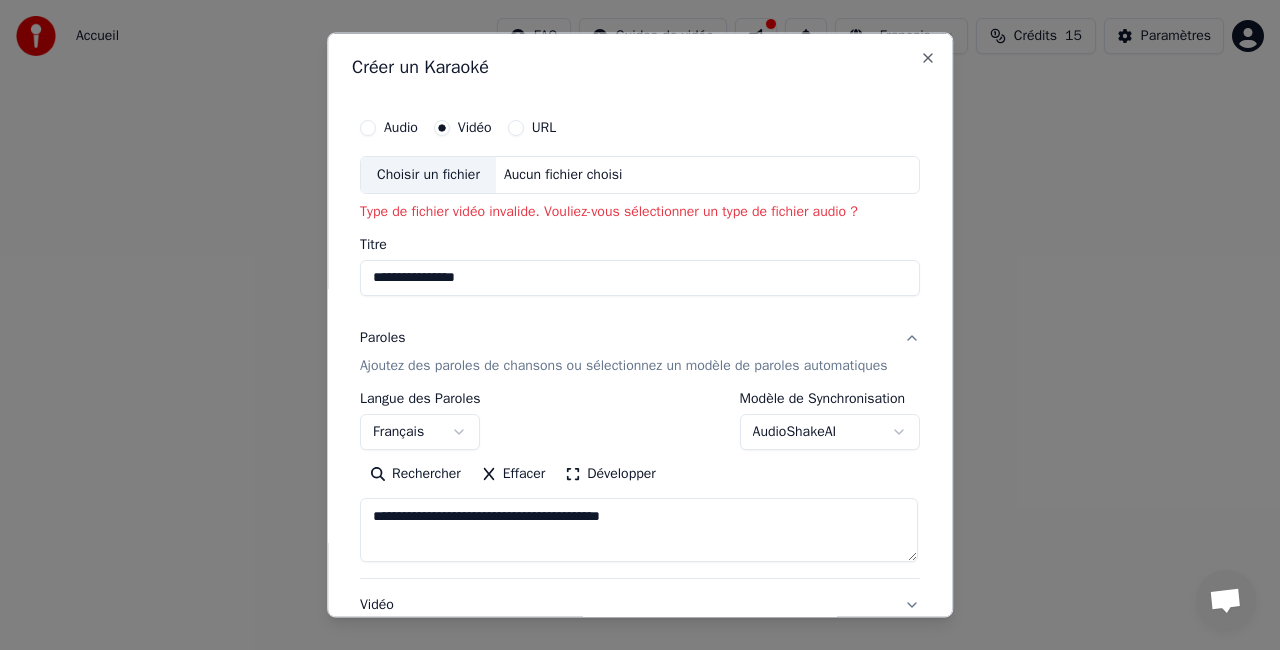 type on "**********" 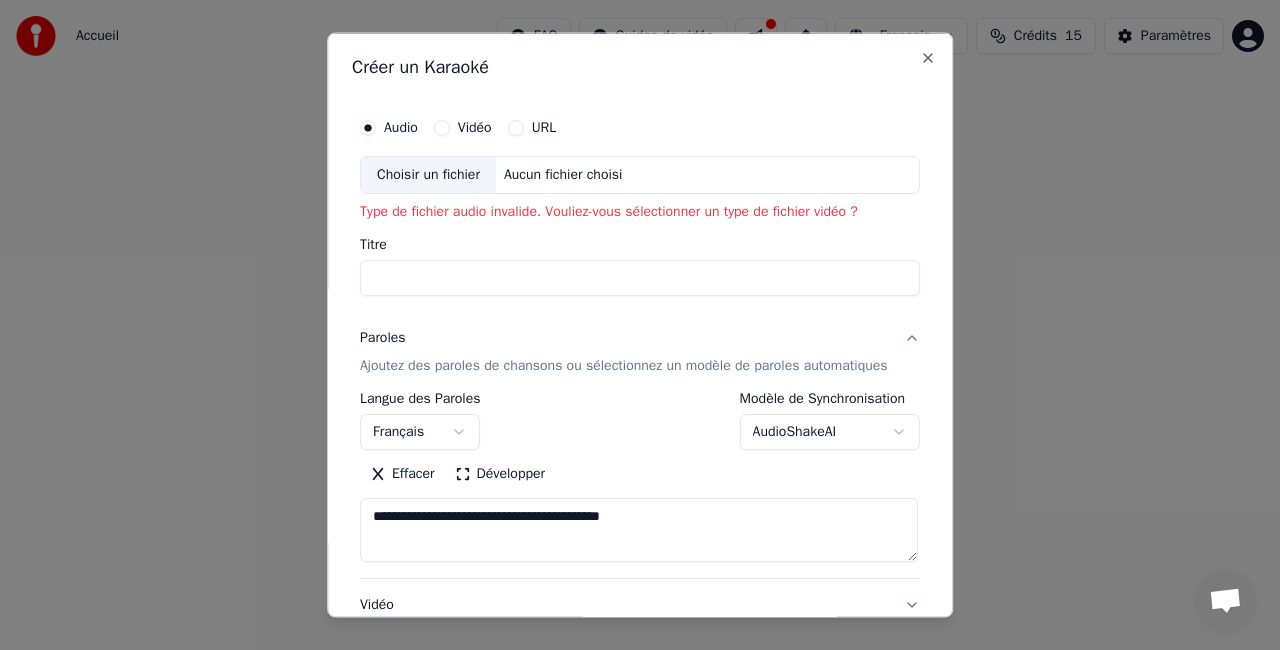click on "Titre" at bounding box center (640, 277) 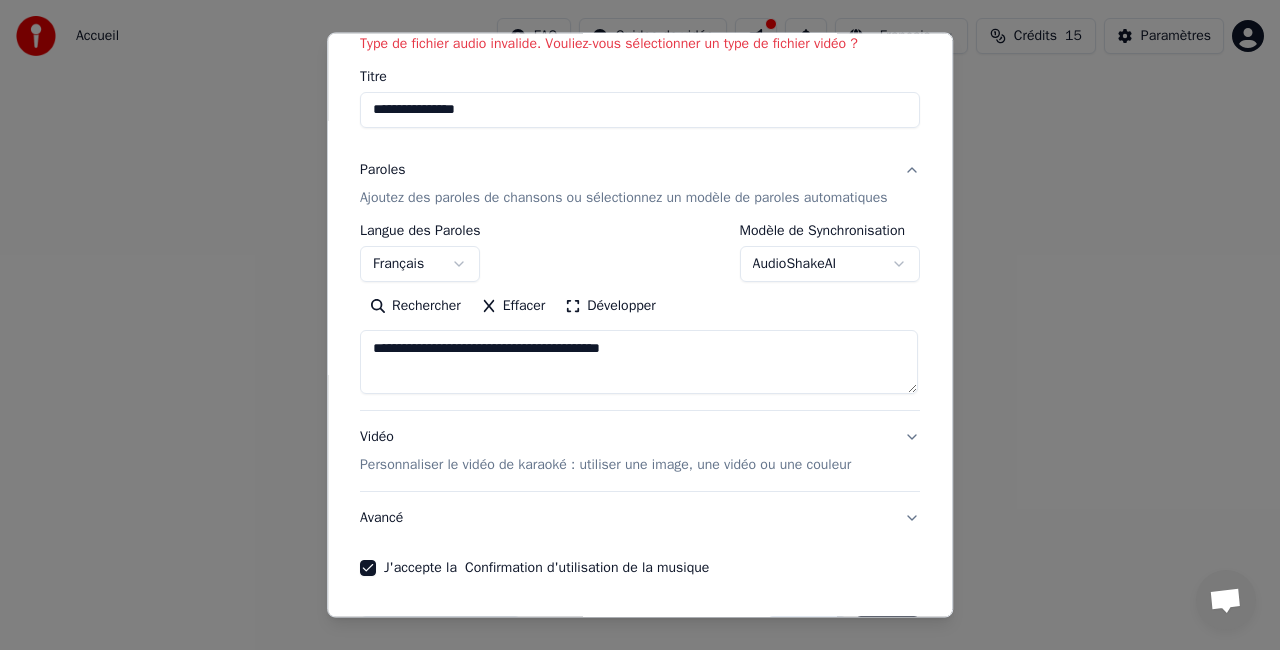 scroll, scrollTop: 0, scrollLeft: 0, axis: both 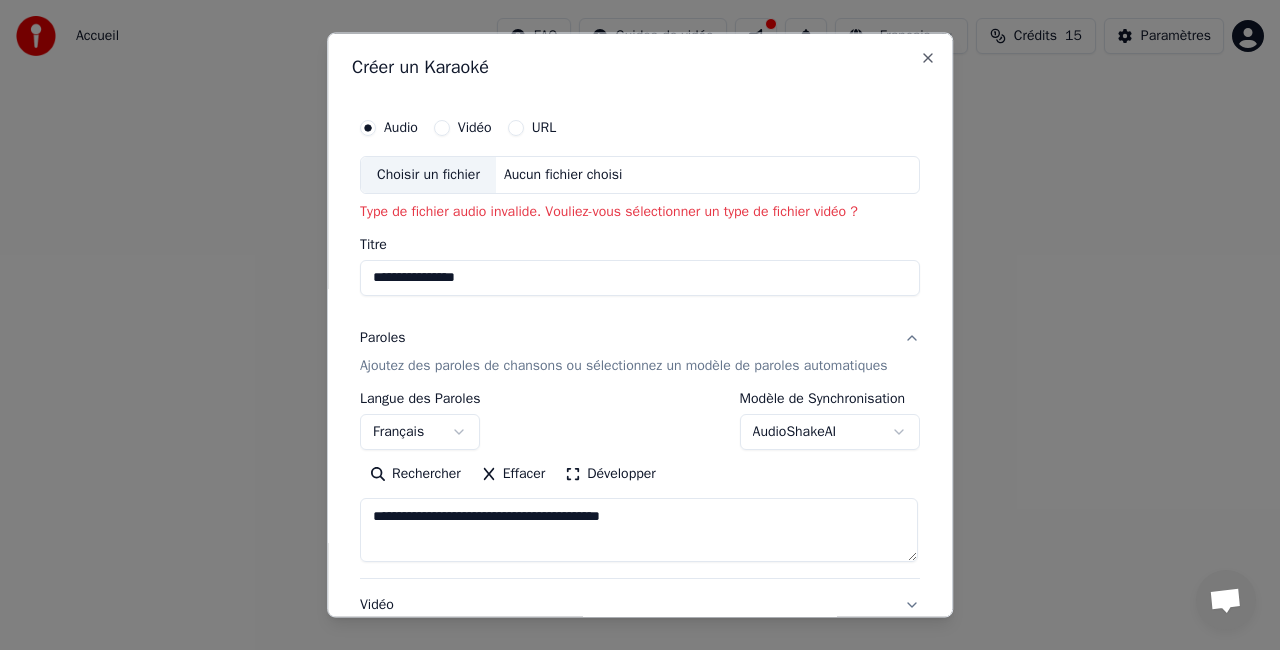 type on "**********" 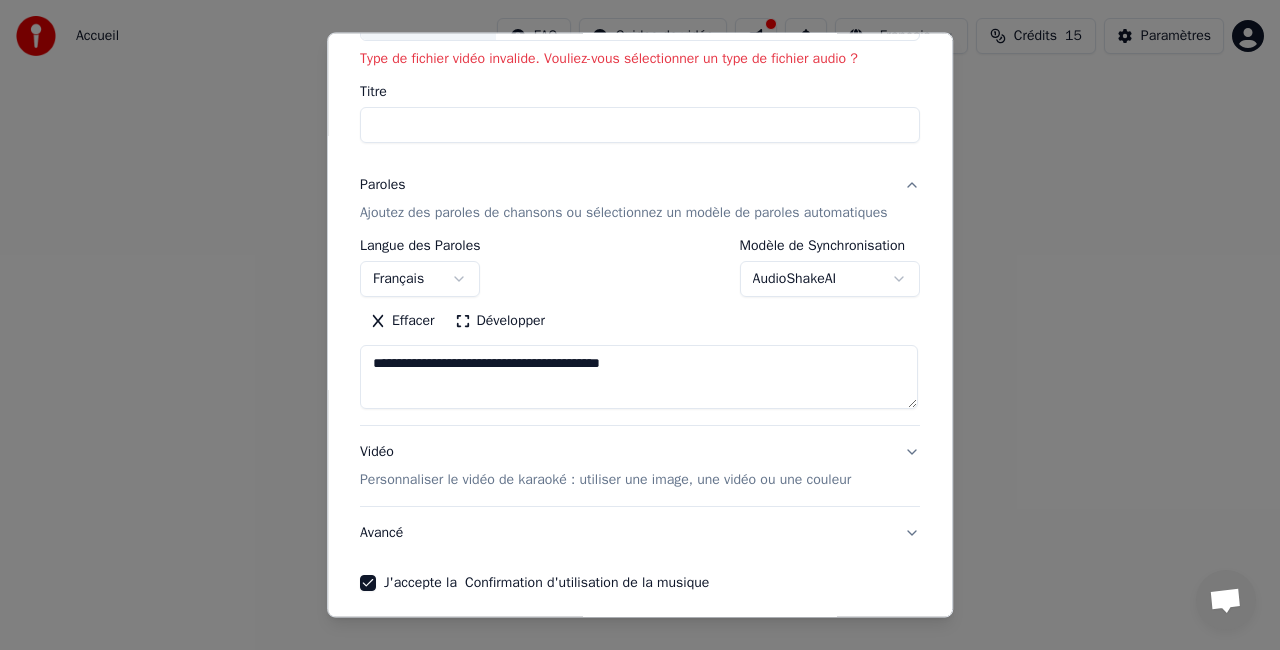 scroll, scrollTop: 252, scrollLeft: 0, axis: vertical 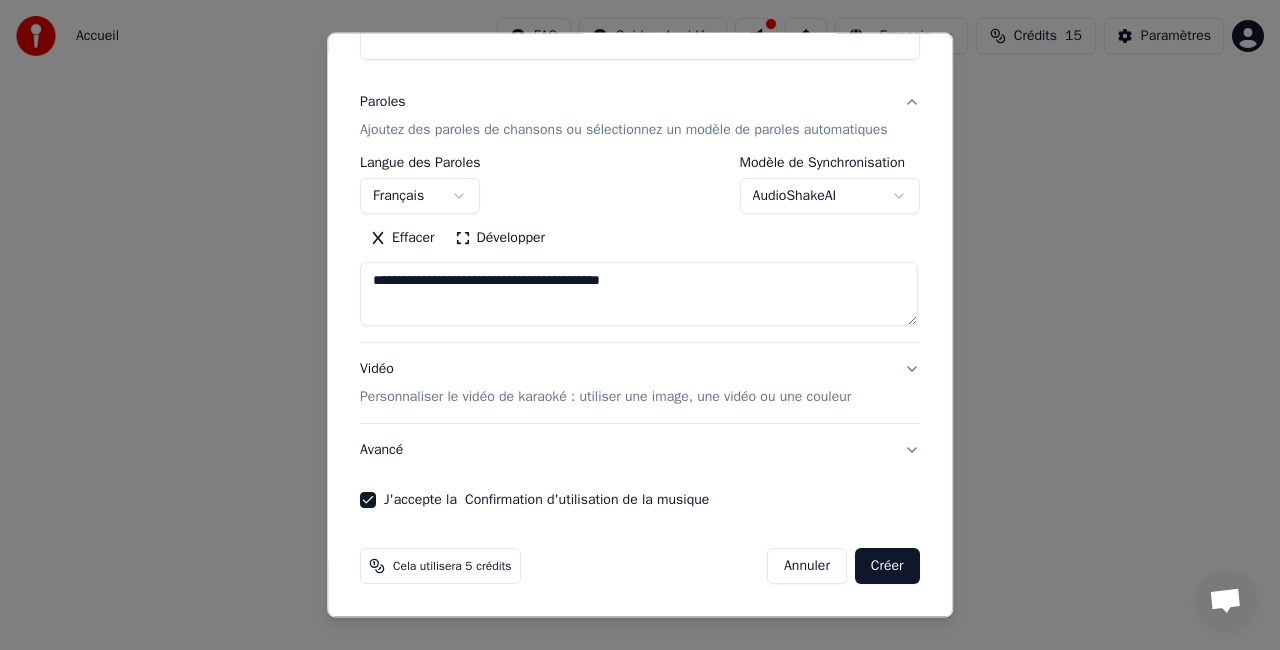 click on "Personnaliser le vidéo de karaoké : utiliser une image, une vidéo ou une couleur" at bounding box center [605, 397] 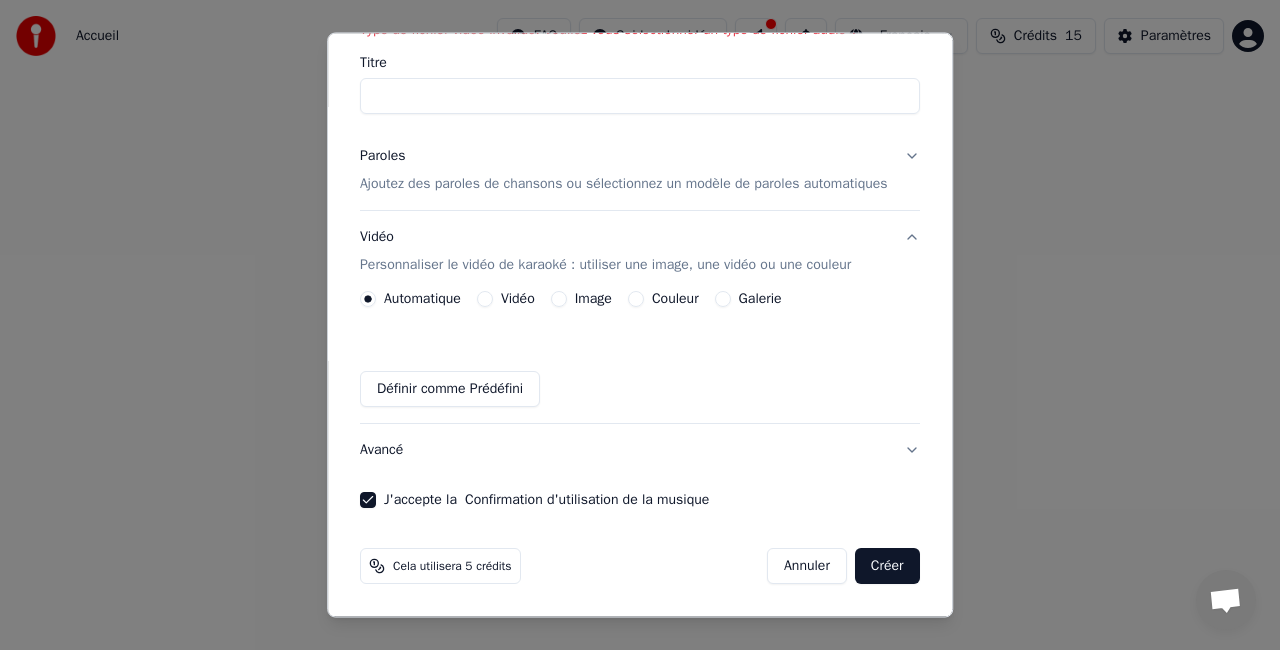 scroll, scrollTop: 0, scrollLeft: 0, axis: both 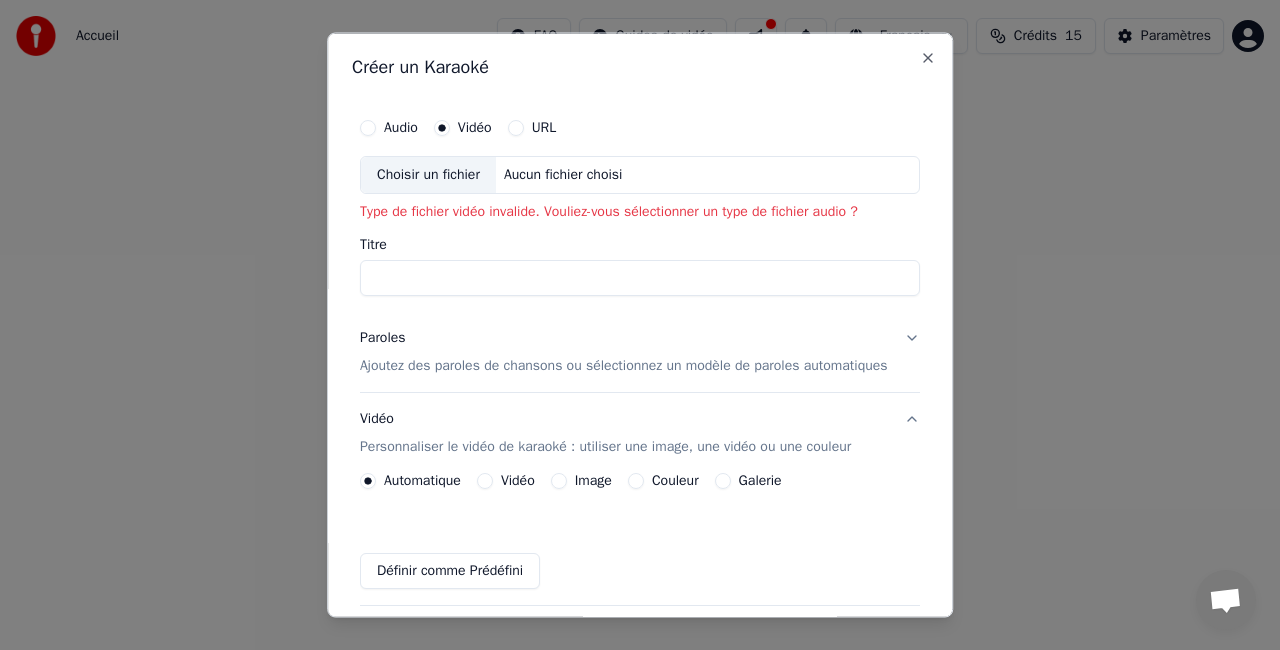 click on "Titre" at bounding box center [640, 277] 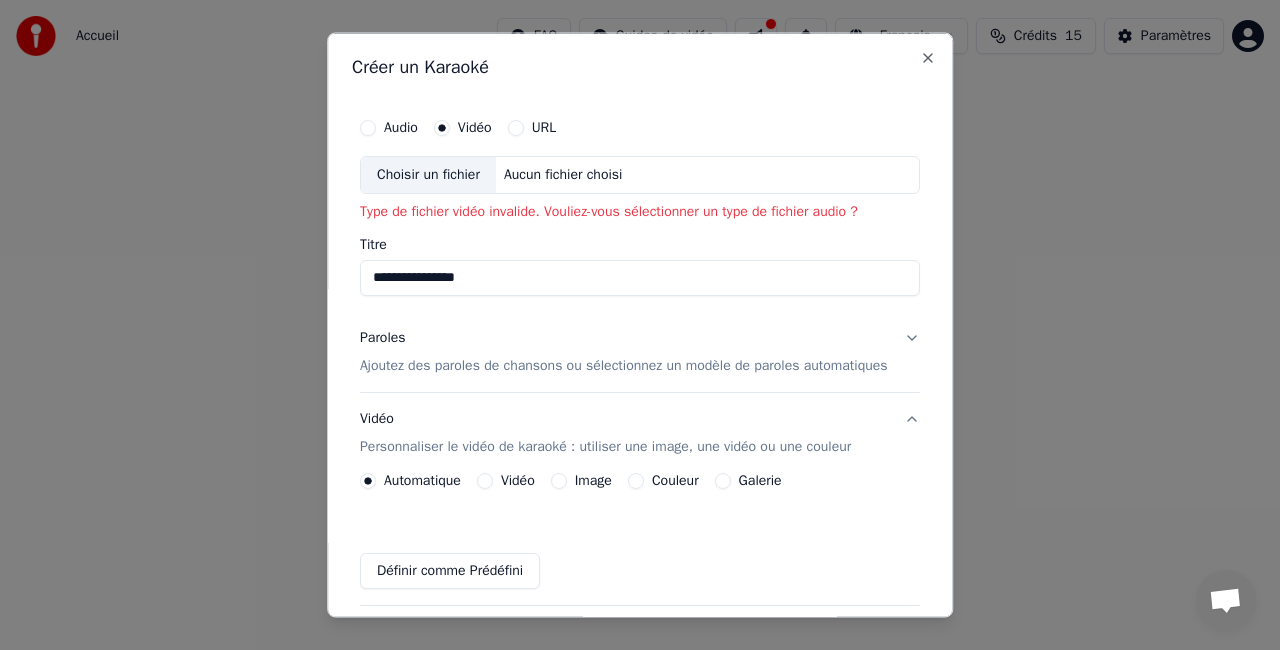 type on "**********" 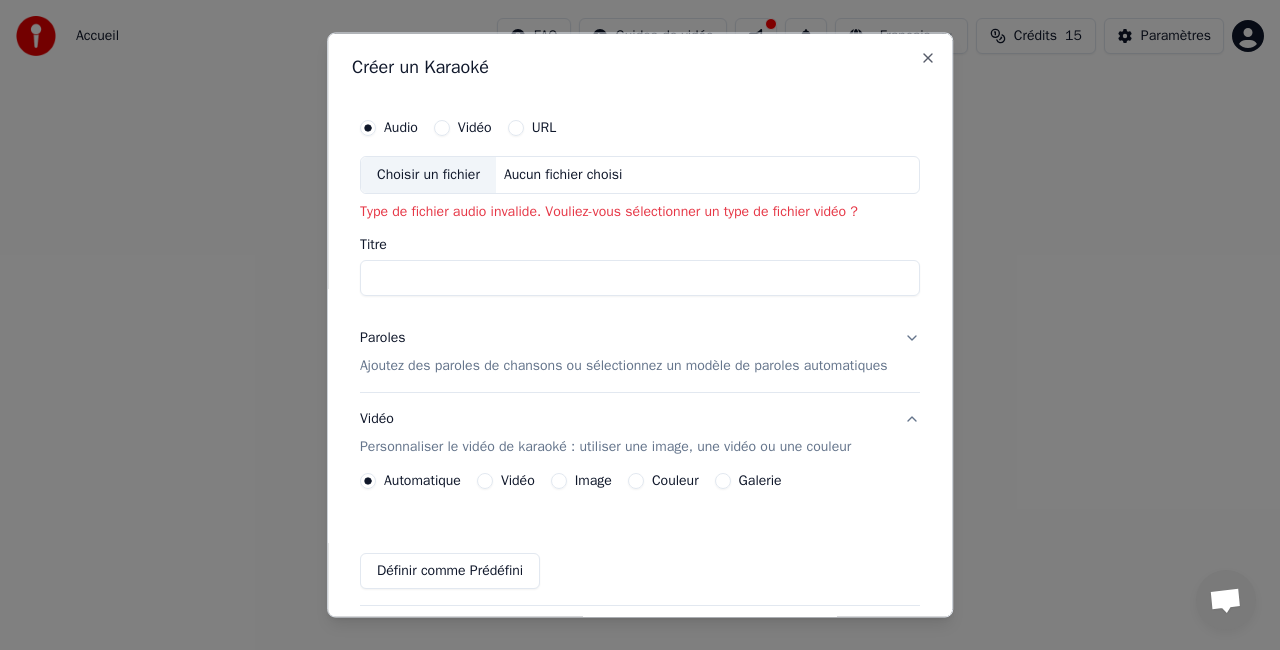 click on "Choisir un fichier" at bounding box center [428, 175] 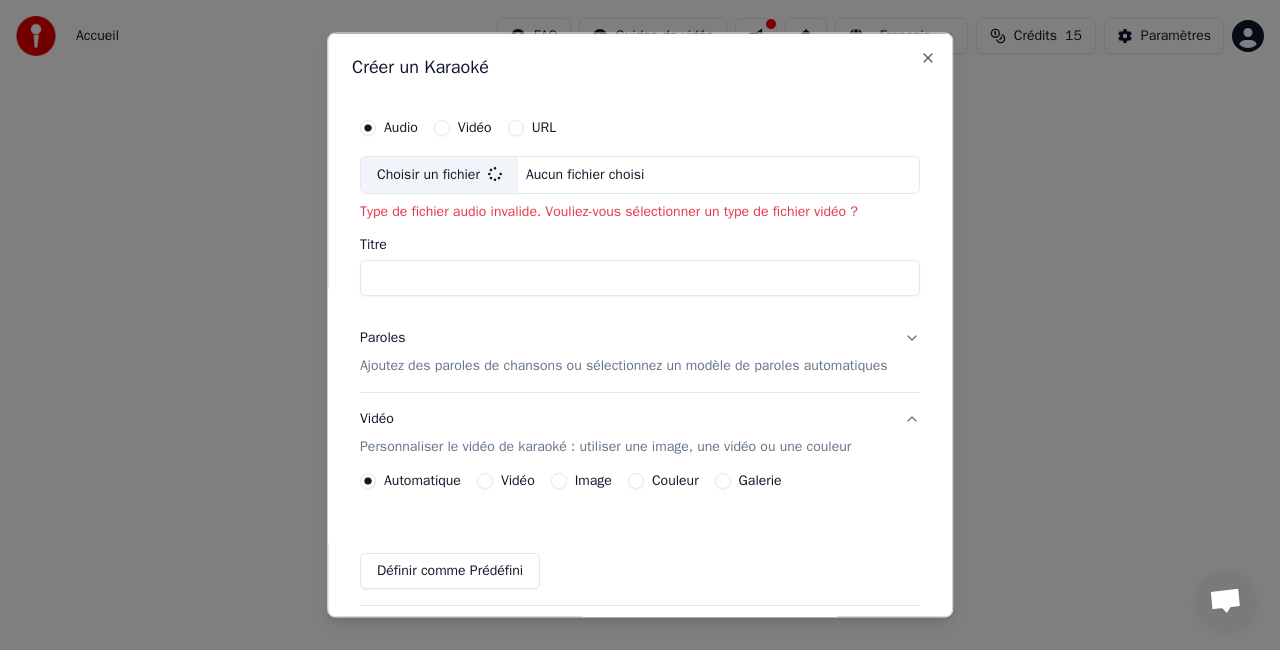 type on "**********" 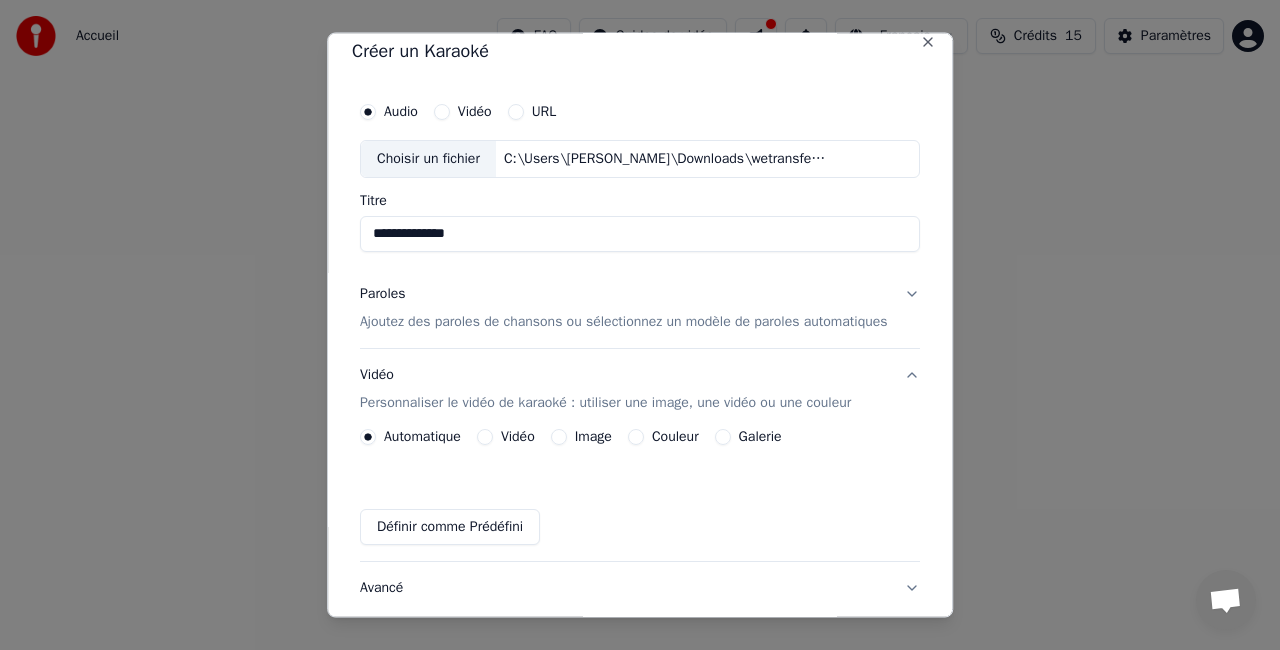 scroll, scrollTop: 0, scrollLeft: 0, axis: both 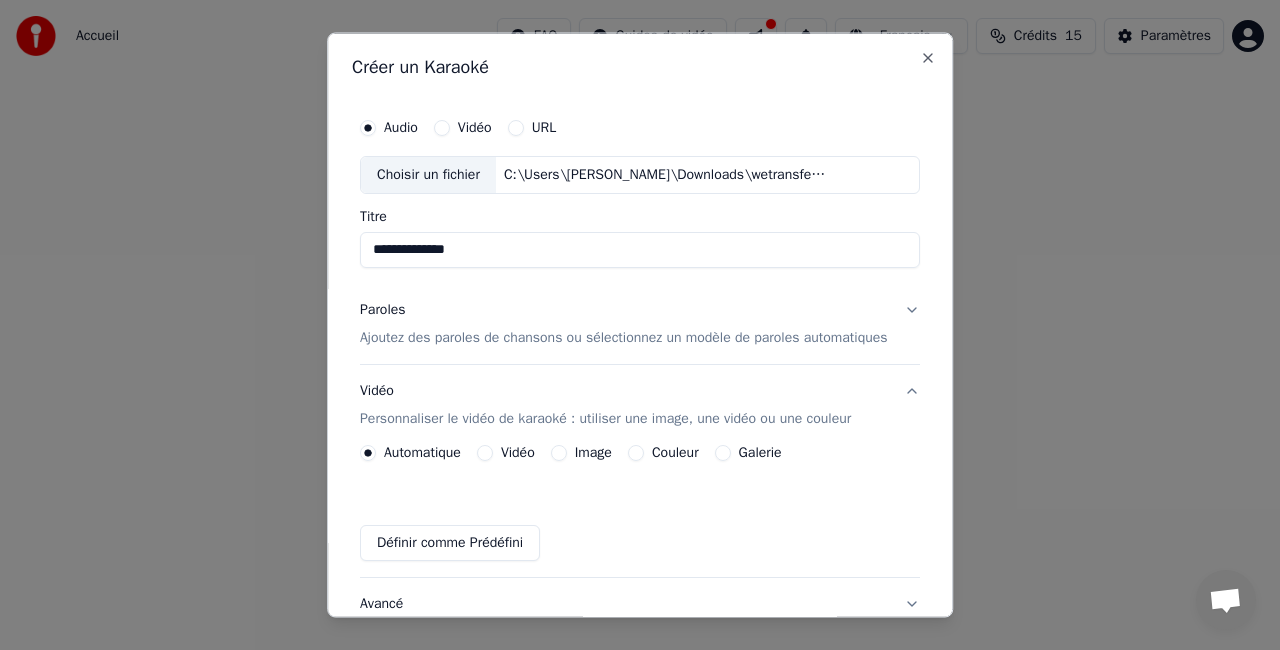 click on "Vidéo" at bounding box center (442, 128) 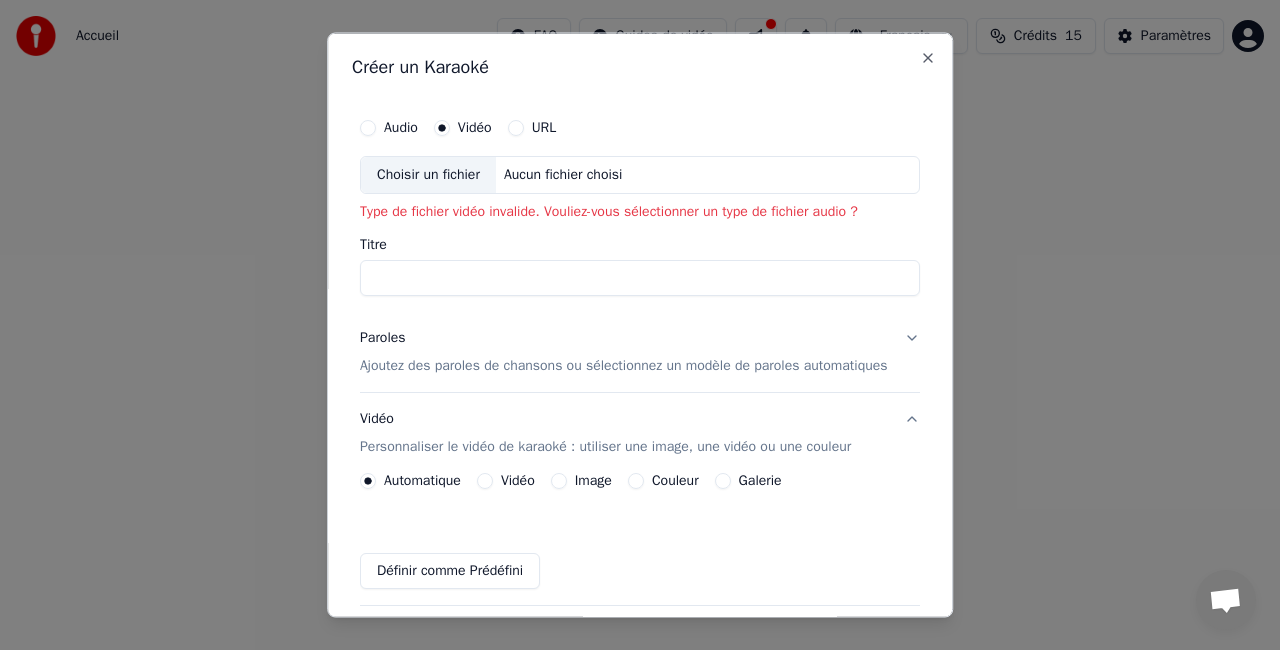 click on "Choisir un fichier" at bounding box center (428, 175) 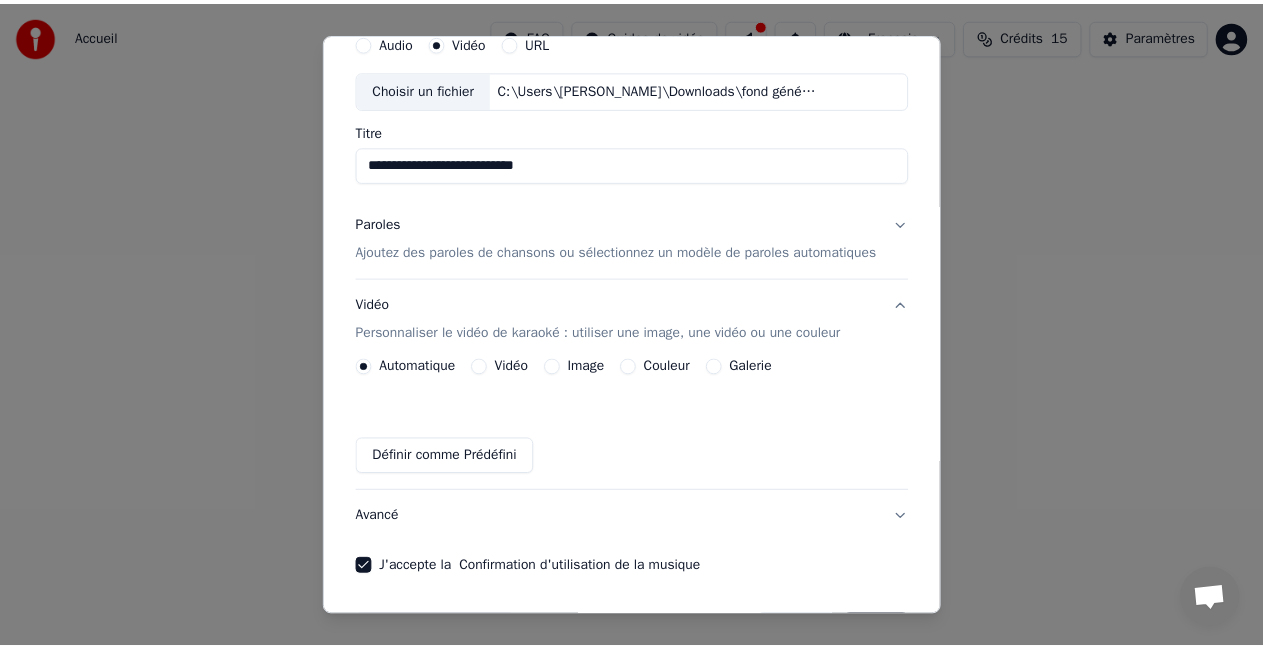 scroll, scrollTop: 170, scrollLeft: 0, axis: vertical 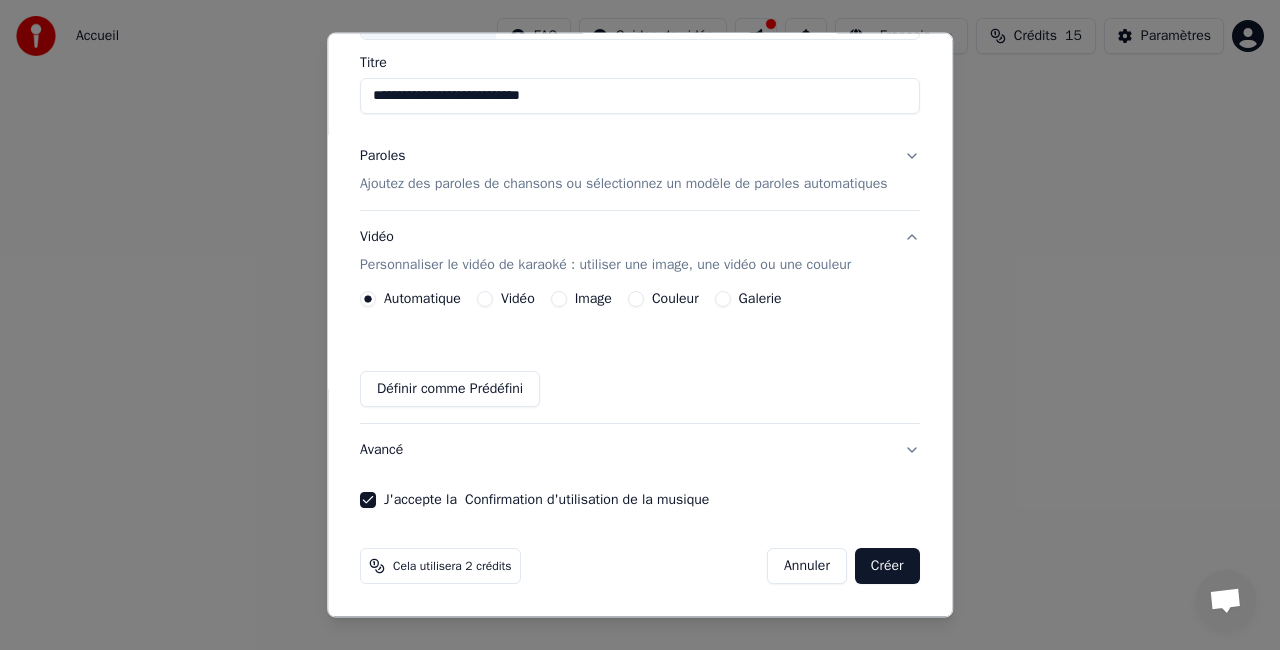 click on "Créer" at bounding box center (887, 566) 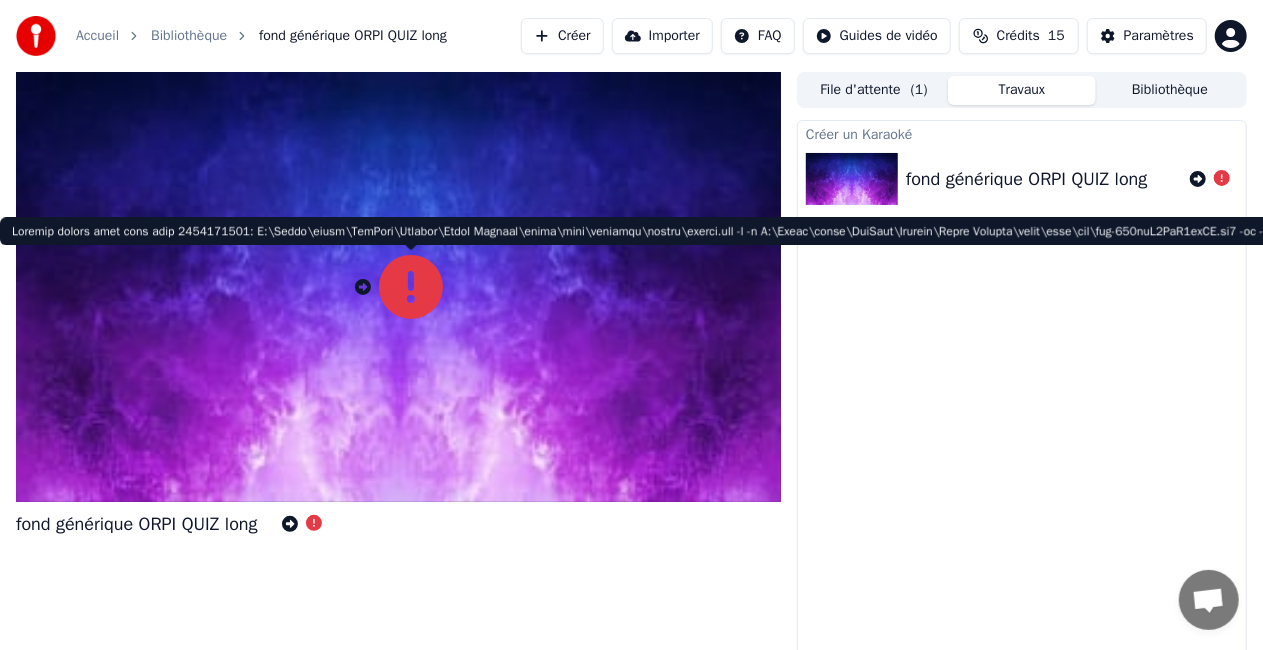 click 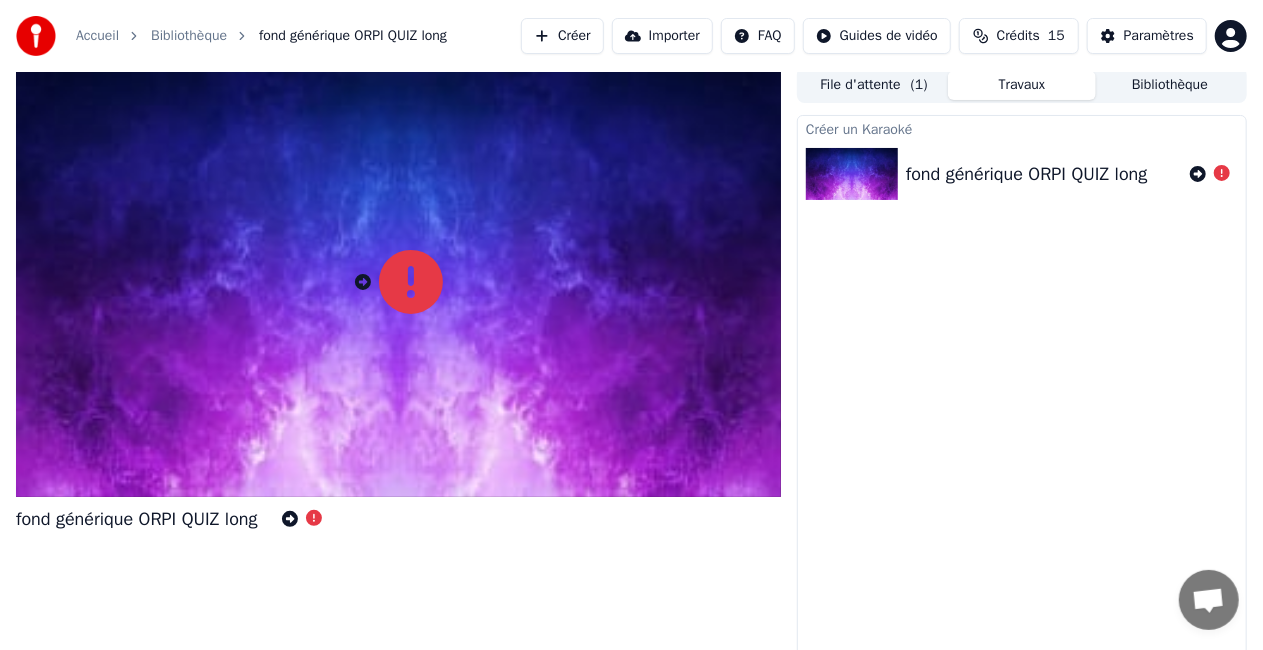 scroll, scrollTop: 0, scrollLeft: 0, axis: both 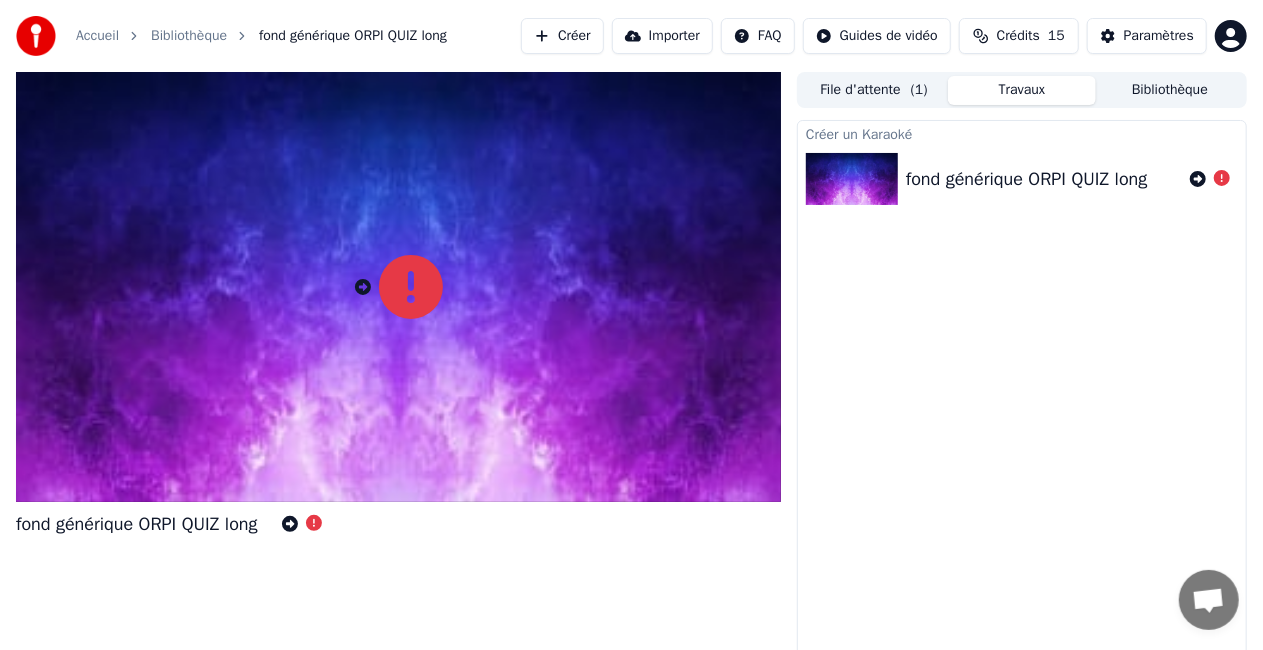 click on "Importer" at bounding box center [662, 36] 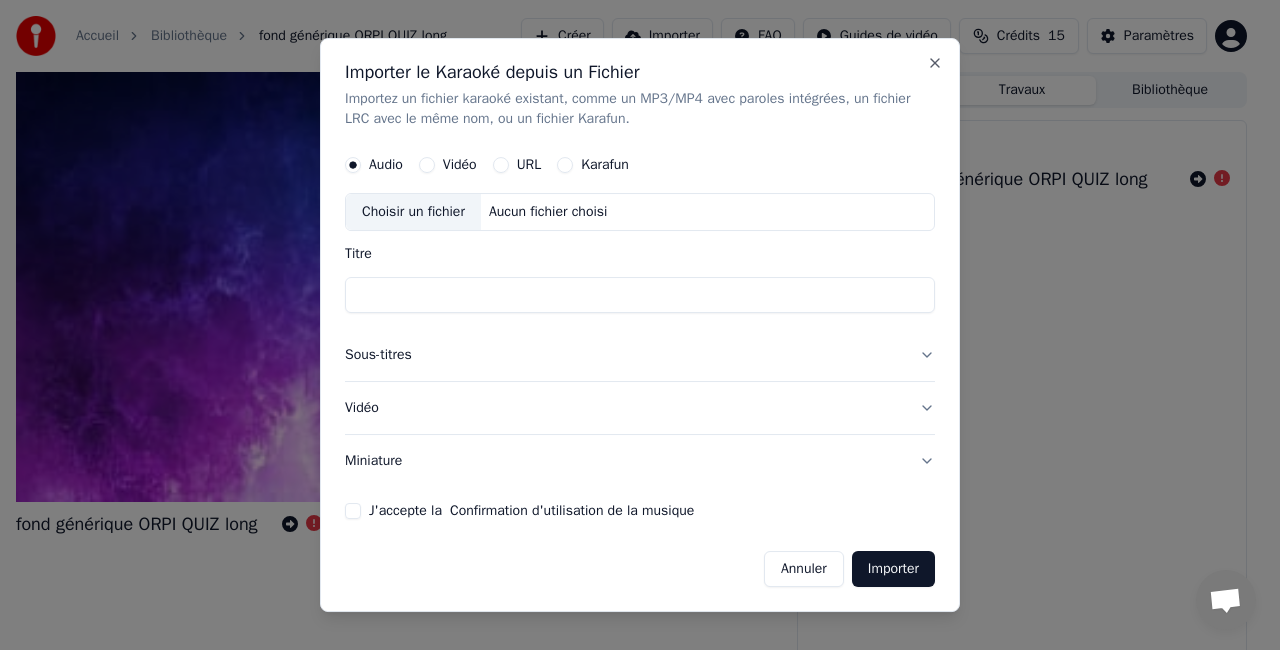 click on "Importer le Karaoké depuis un Fichier Importez un fichier karaoké existant, comme un MP3/MP4 avec paroles intégrées, un fichier LRC avec le même nom, ou un fichier Karafun. Audio Vidéo URL Karafun Choisir un fichier Aucun fichier choisi Titre Sous-titres Vidéo Miniature J'accepte la   Confirmation d'utilisation de la musique Annuler Importer Close" at bounding box center [640, 325] 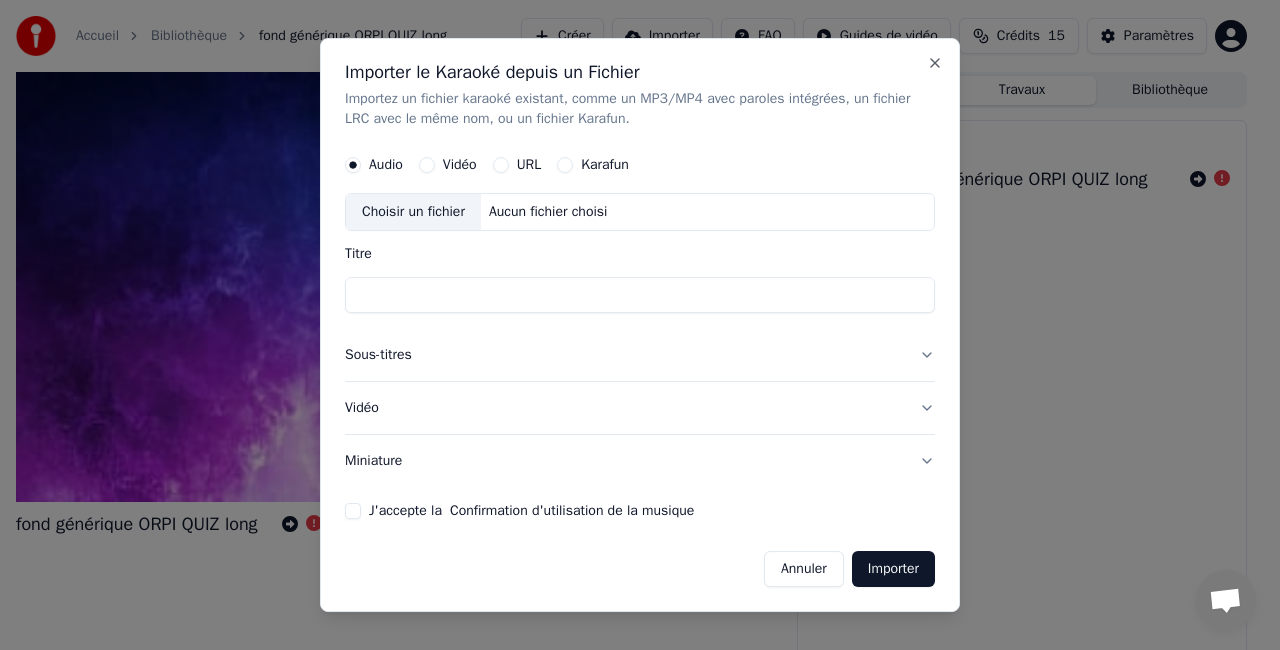 click on "Importer le Karaoké depuis un Fichier Importez un fichier karaoké existant, comme un MP3/MP4 avec paroles intégrées, un fichier LRC avec le même nom, ou un fichier Karafun. Audio Vidéo URL Karafun Choisir un fichier Aucun fichier choisi Titre Sous-titres Vidéo Miniature J'accepte la   Confirmation d'utilisation de la musique Annuler Importer Close" at bounding box center [640, 325] 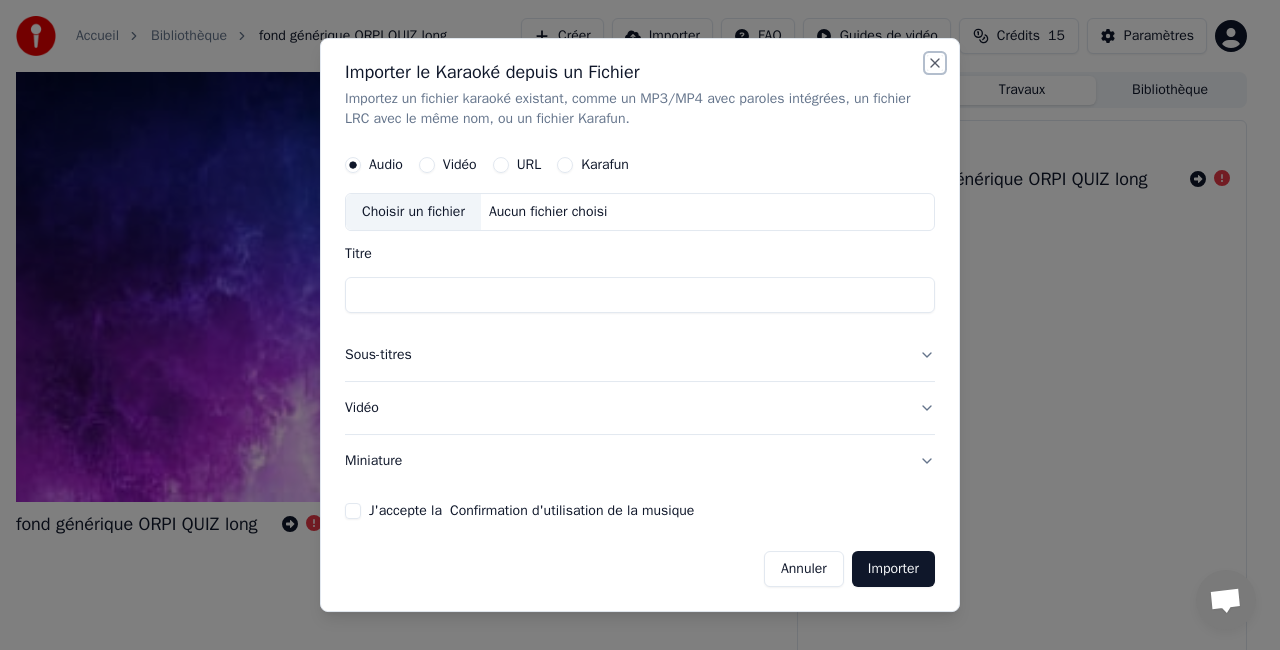 click on "Close" at bounding box center [935, 63] 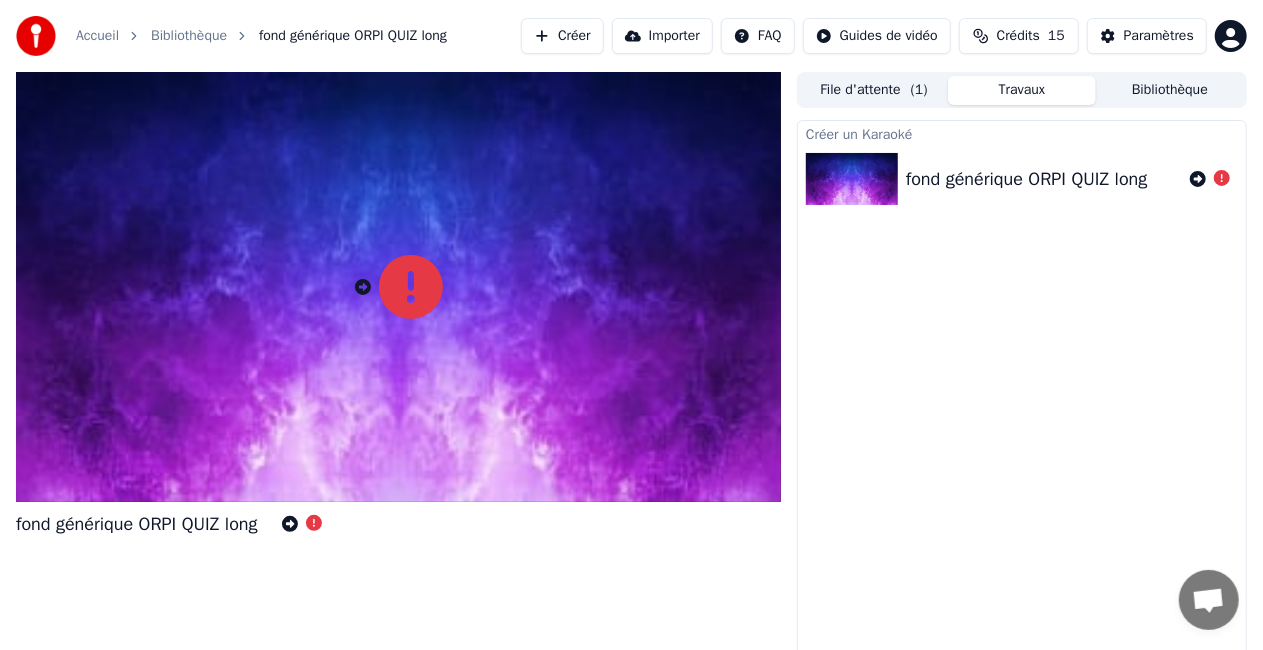 click on "Travaux" at bounding box center [1022, 90] 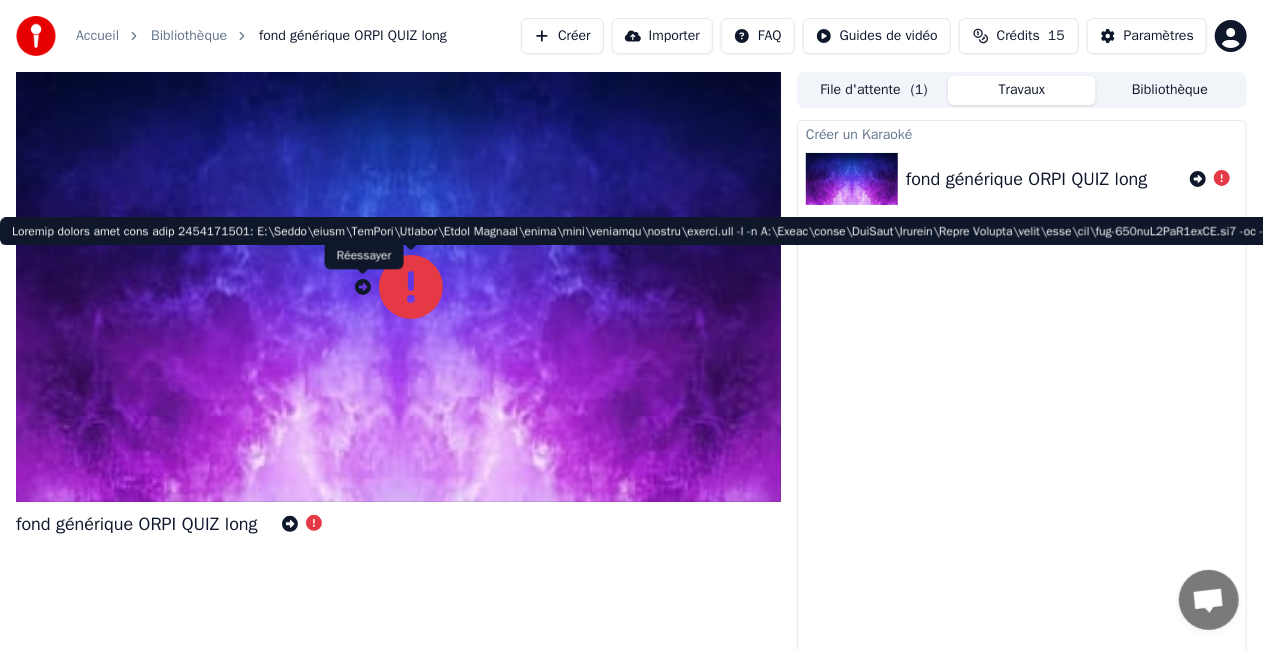 click 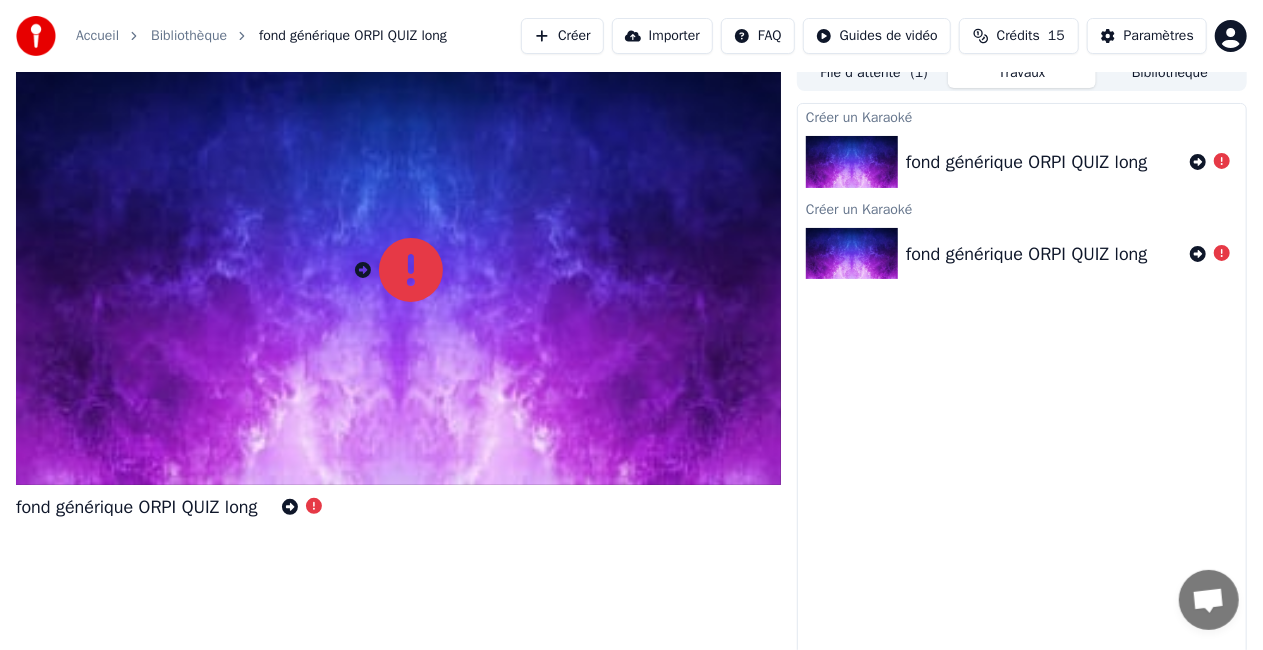 scroll, scrollTop: 22, scrollLeft: 0, axis: vertical 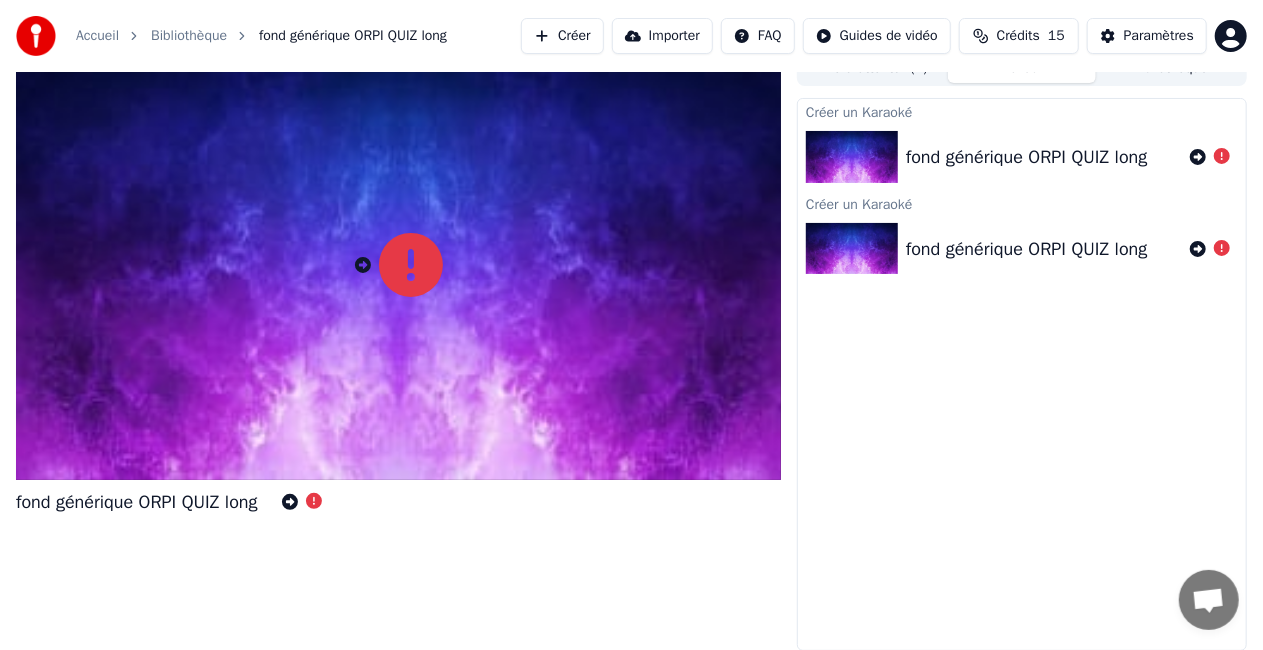 click 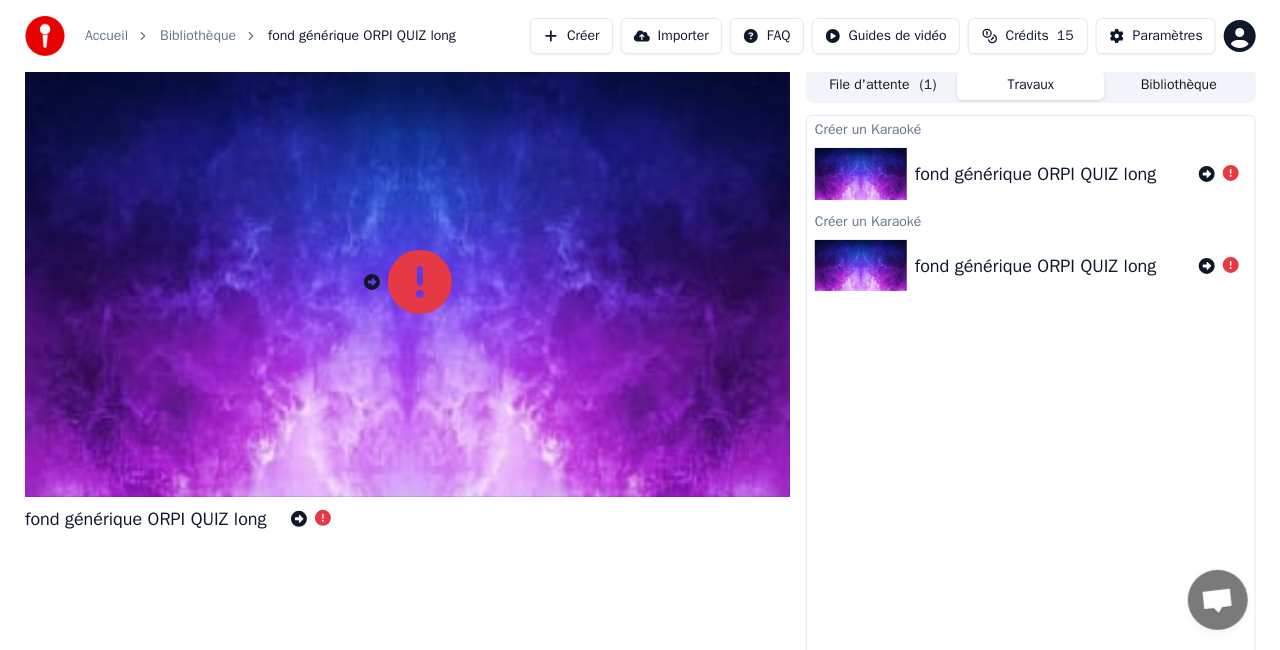 scroll, scrollTop: 0, scrollLeft: 0, axis: both 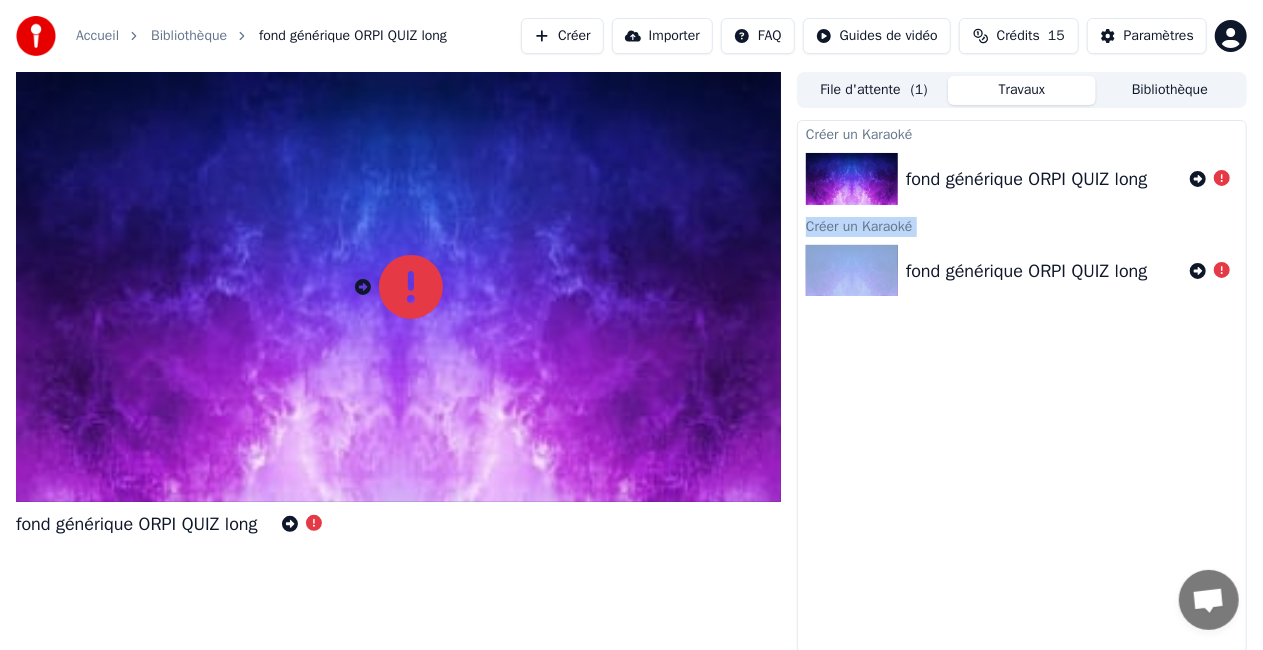 drag, startPoint x: 1196, startPoint y: 184, endPoint x: 1135, endPoint y: 334, distance: 161.929 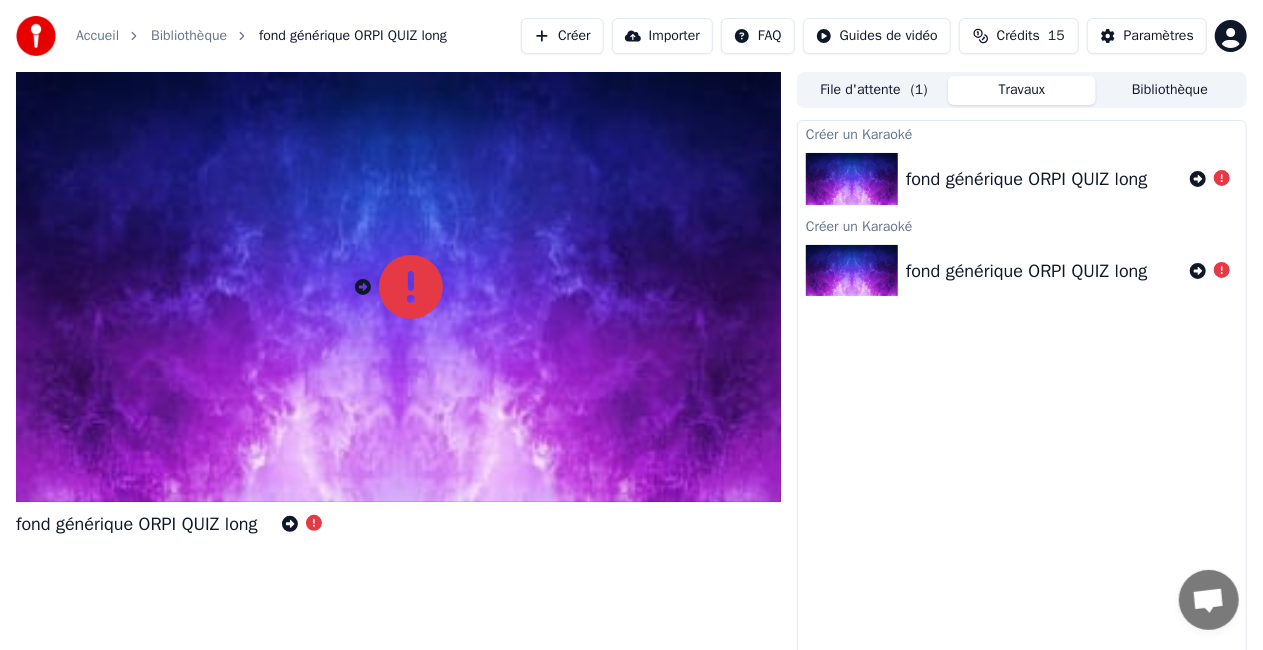 click on "Créer un Karaoké fond générique ORPI QUIZ long Créer un Karaoké fond générique ORPI QUIZ long" at bounding box center [1022, 396] 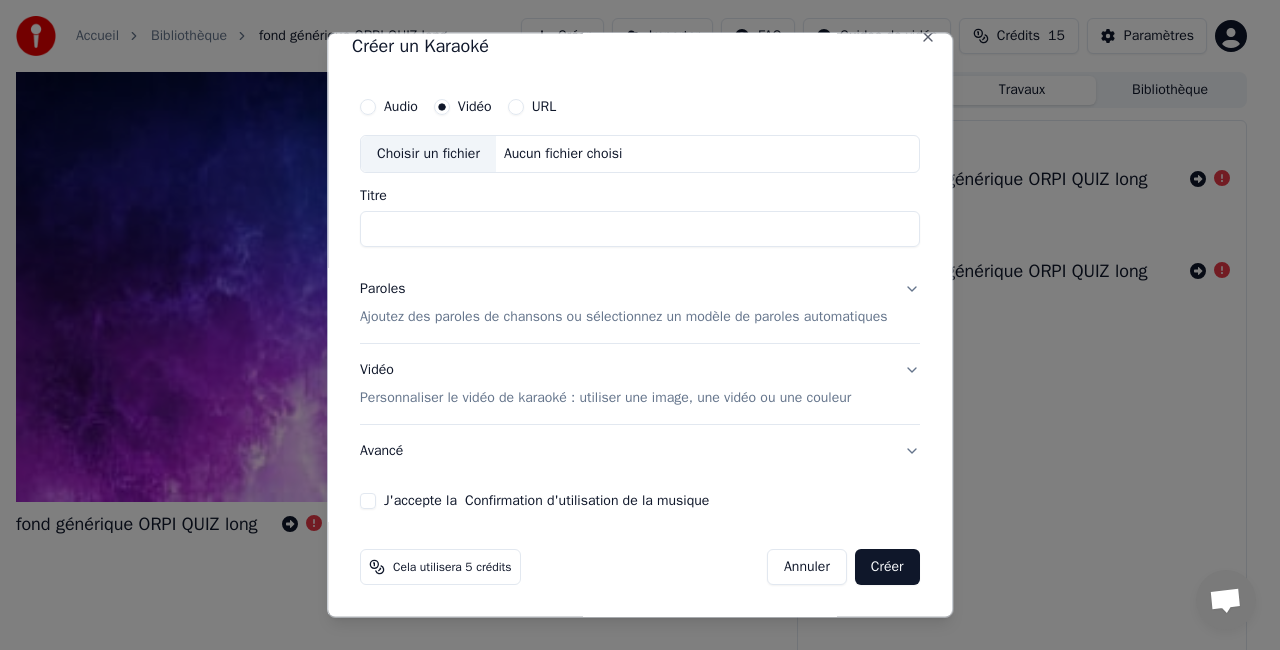scroll, scrollTop: 38, scrollLeft: 0, axis: vertical 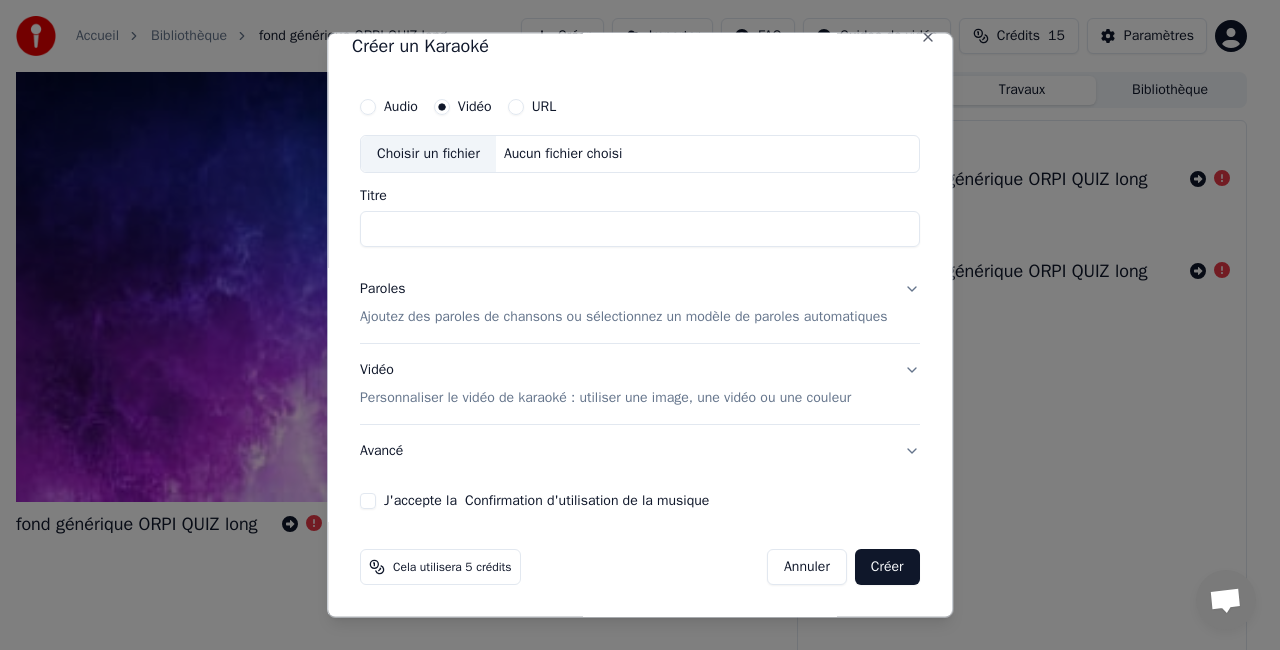 click on "Ajoutez des paroles de chansons ou sélectionnez un modèle de paroles automatiques" at bounding box center (624, 316) 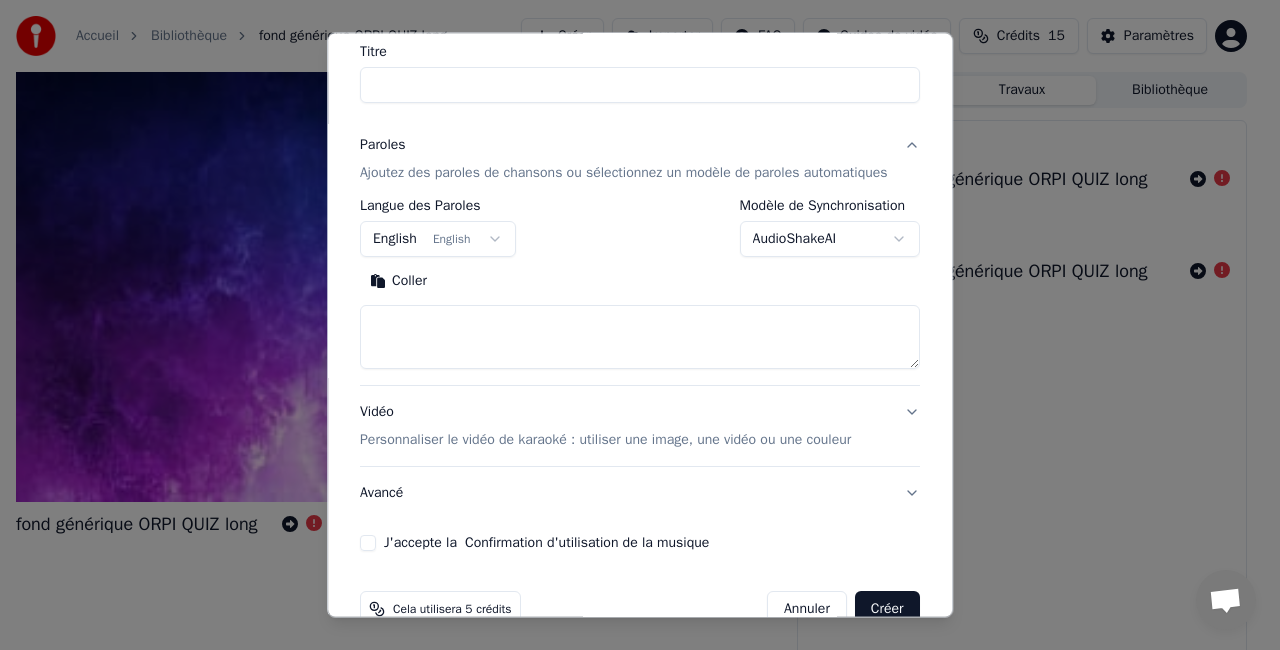scroll, scrollTop: 224, scrollLeft: 0, axis: vertical 